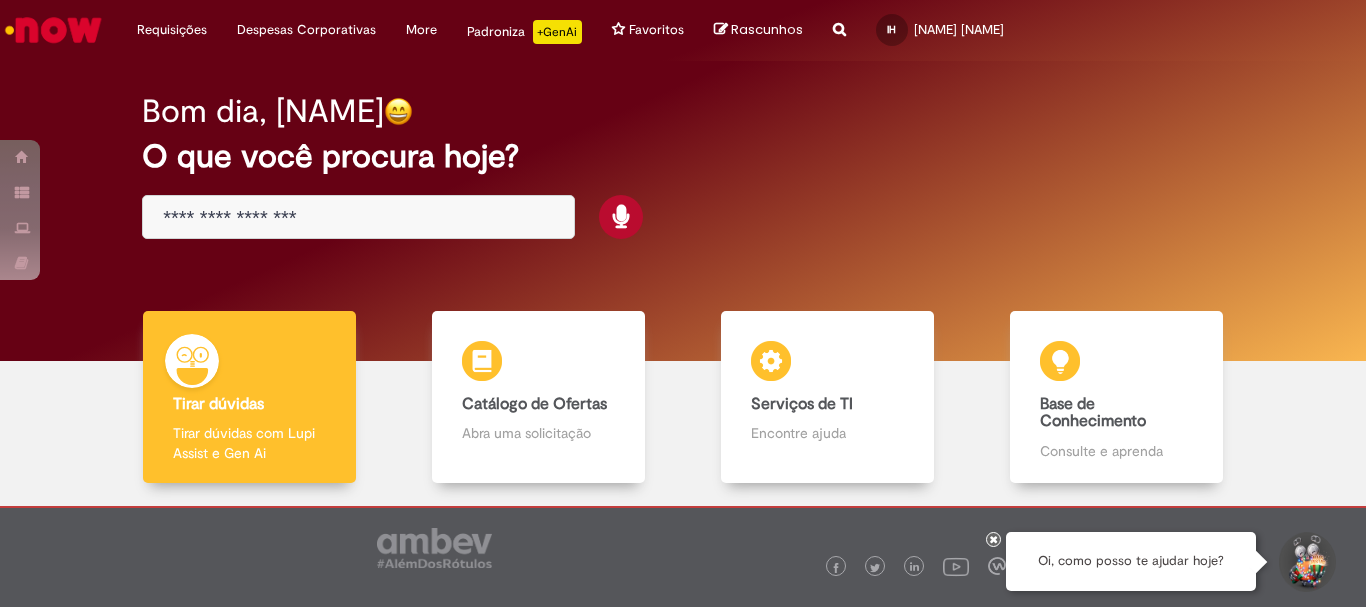 scroll, scrollTop: 0, scrollLeft: 0, axis: both 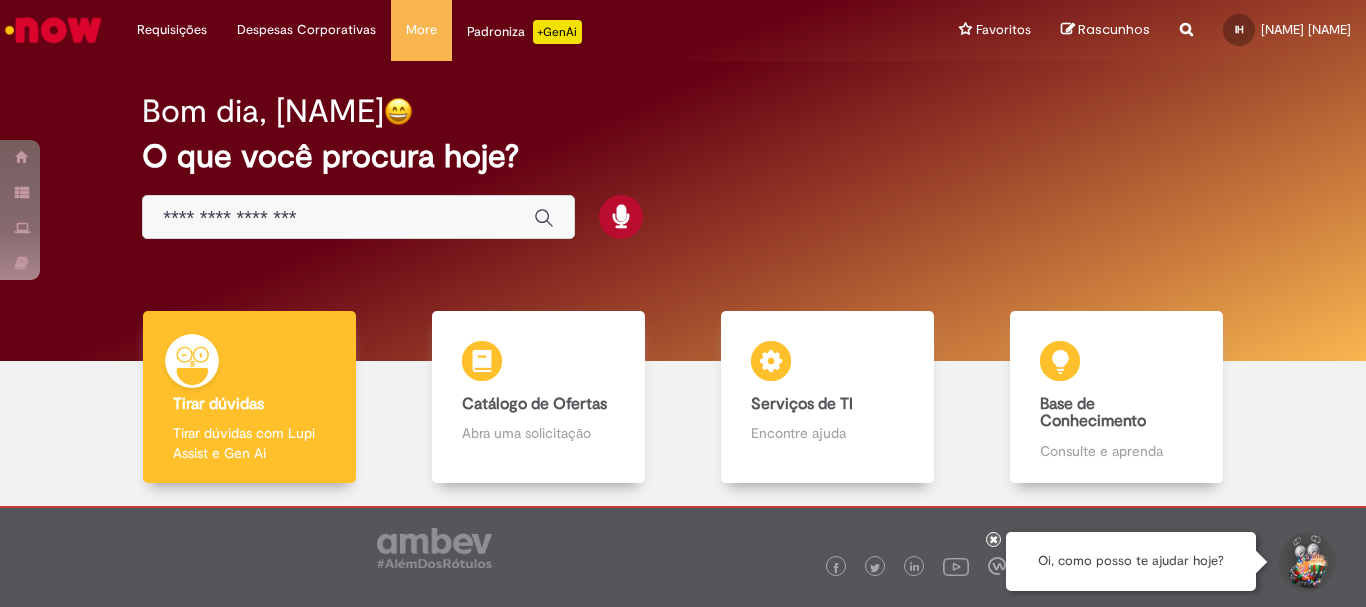 click on "Bom dia, [NAME]
O que você procura hoje?" at bounding box center (683, 167) 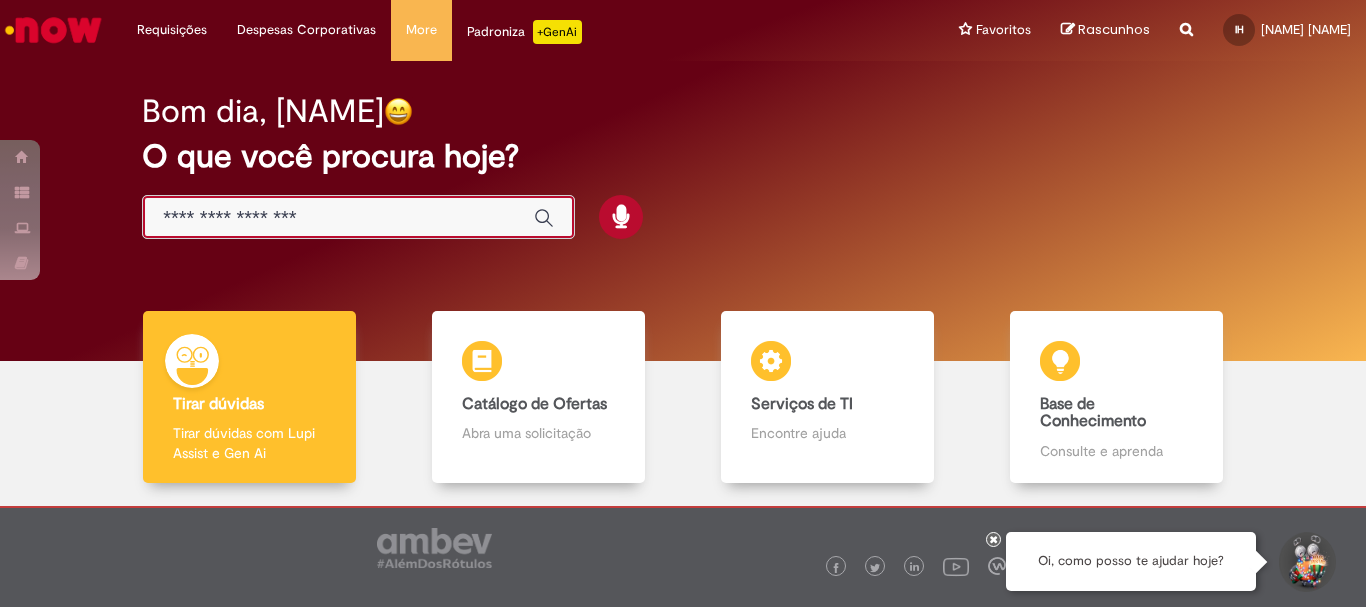 click at bounding box center (338, 218) 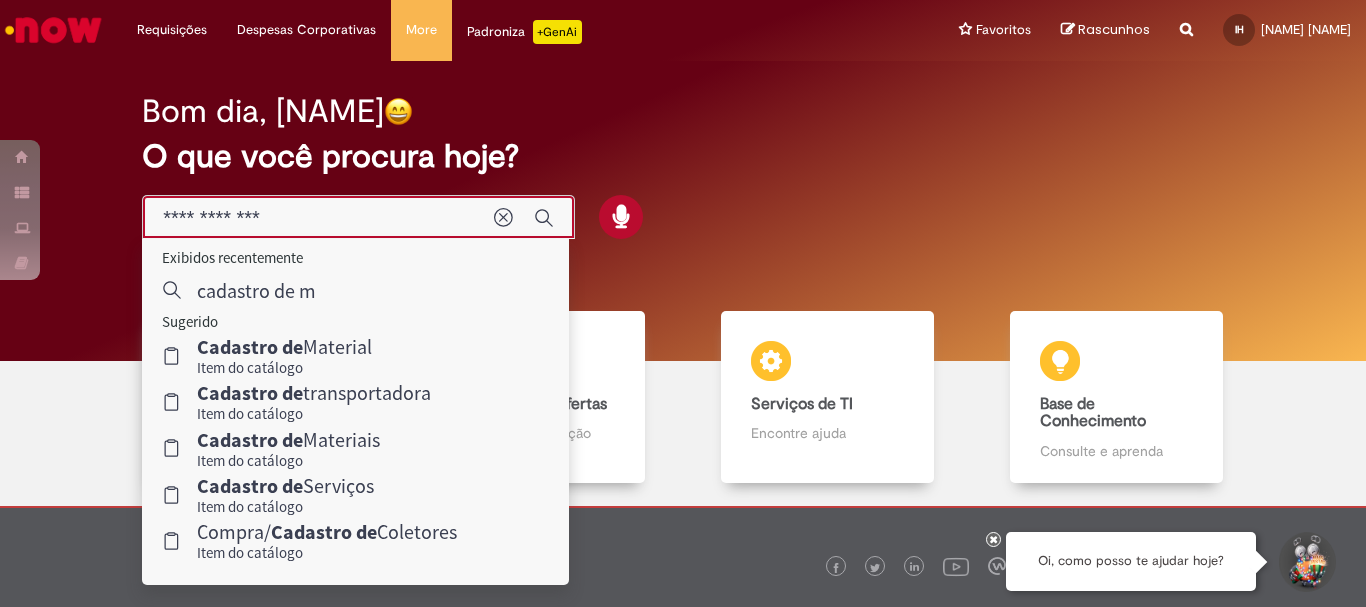 type on "**********" 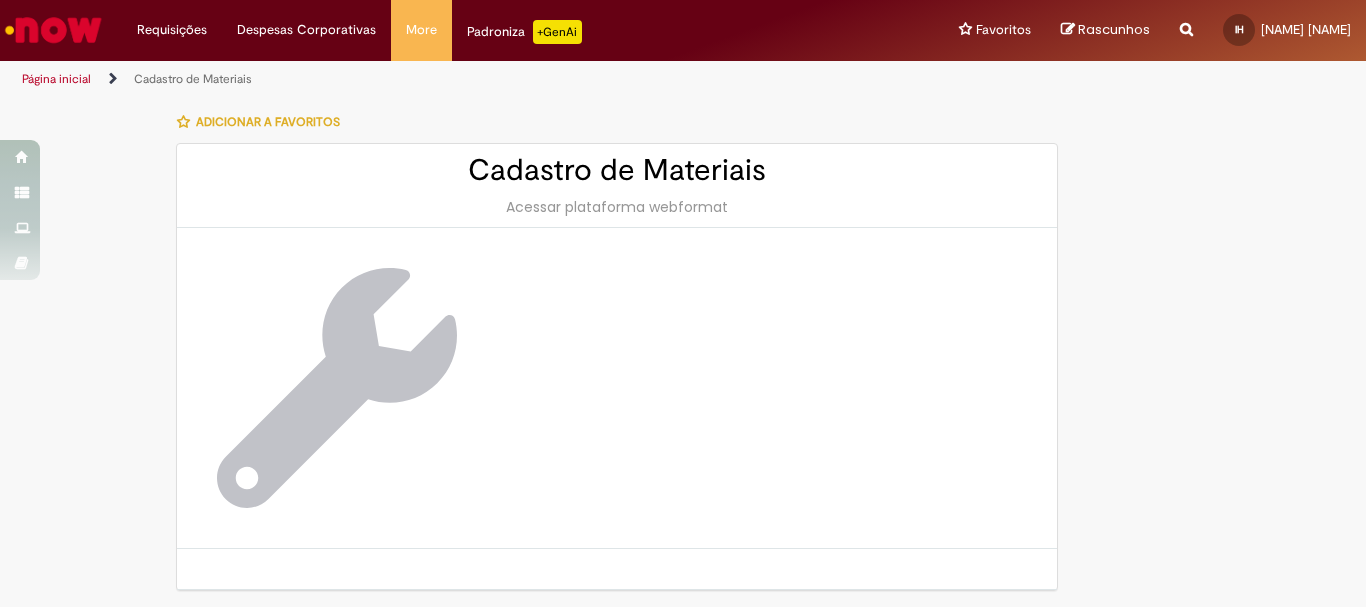 scroll, scrollTop: 66, scrollLeft: 0, axis: vertical 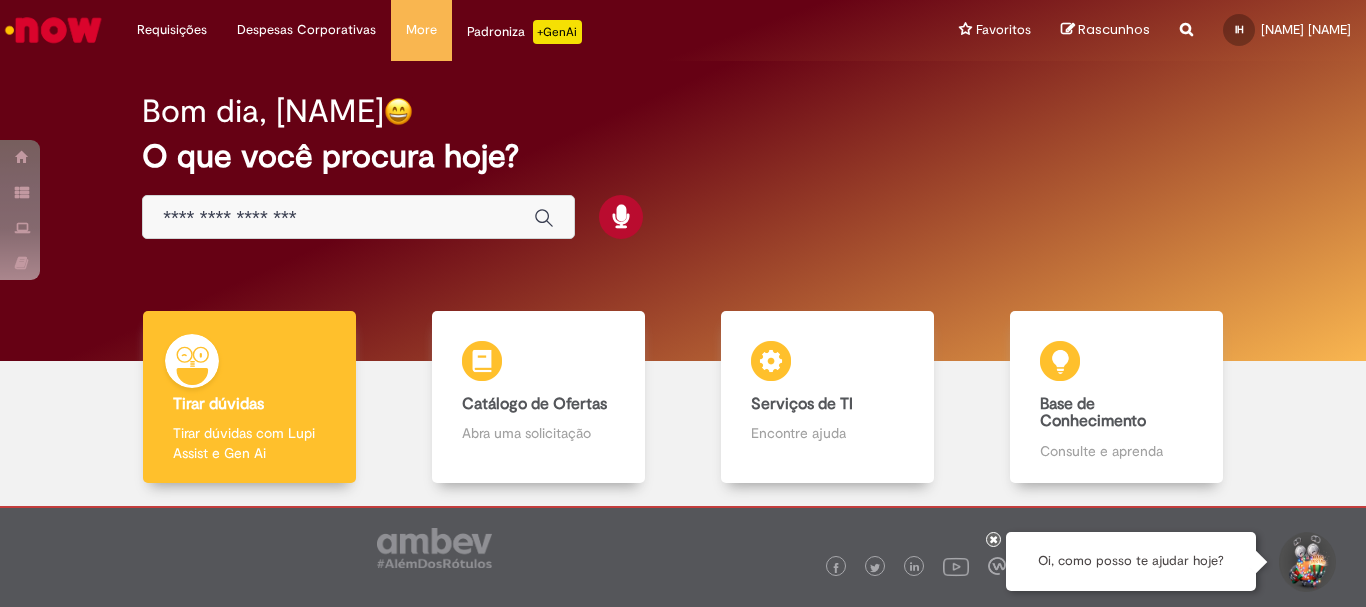 click at bounding box center [338, 218] 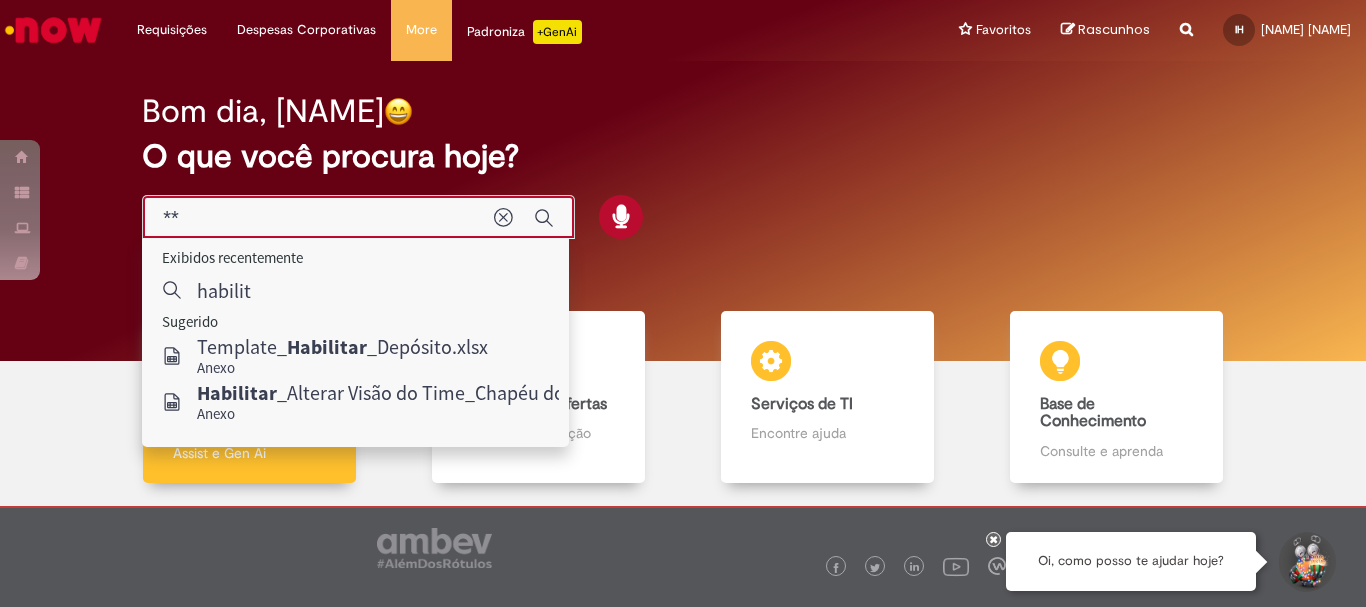 type on "*" 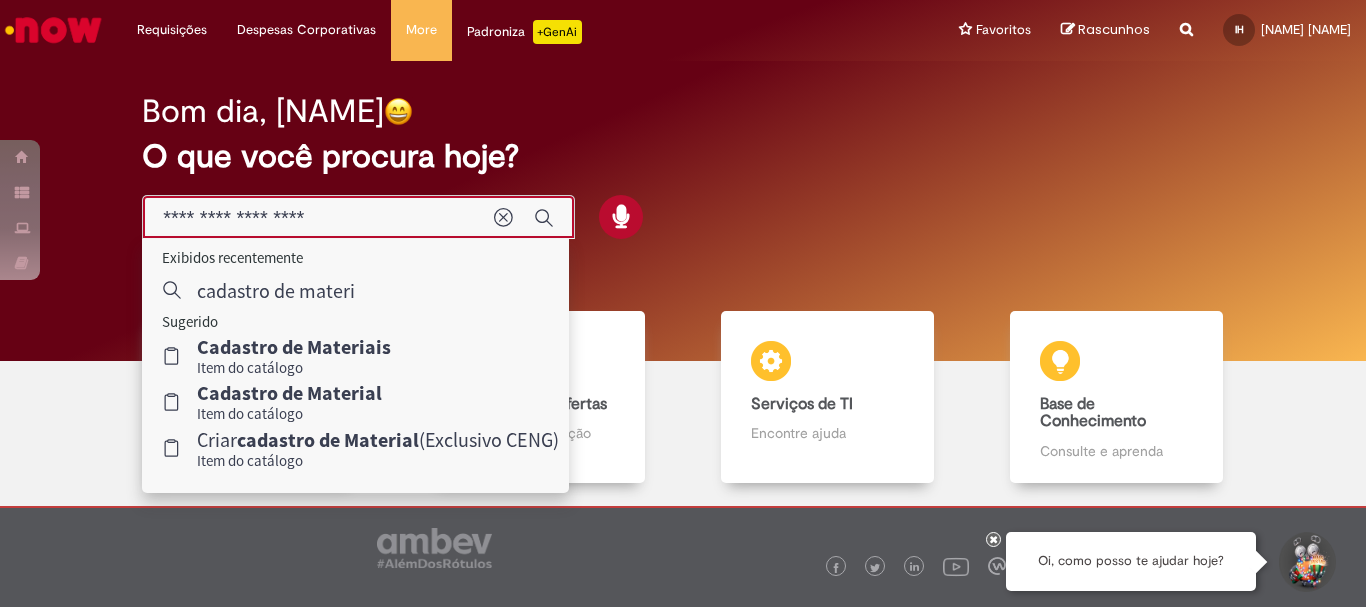 type on "**********" 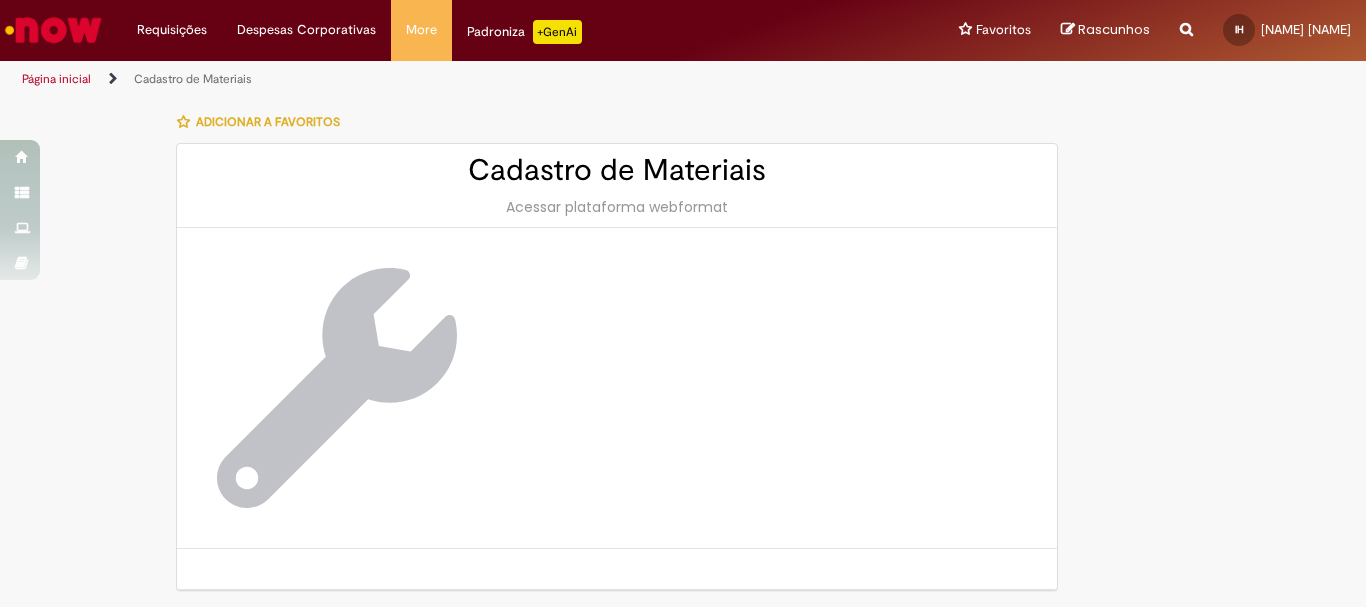 scroll, scrollTop: 66, scrollLeft: 0, axis: vertical 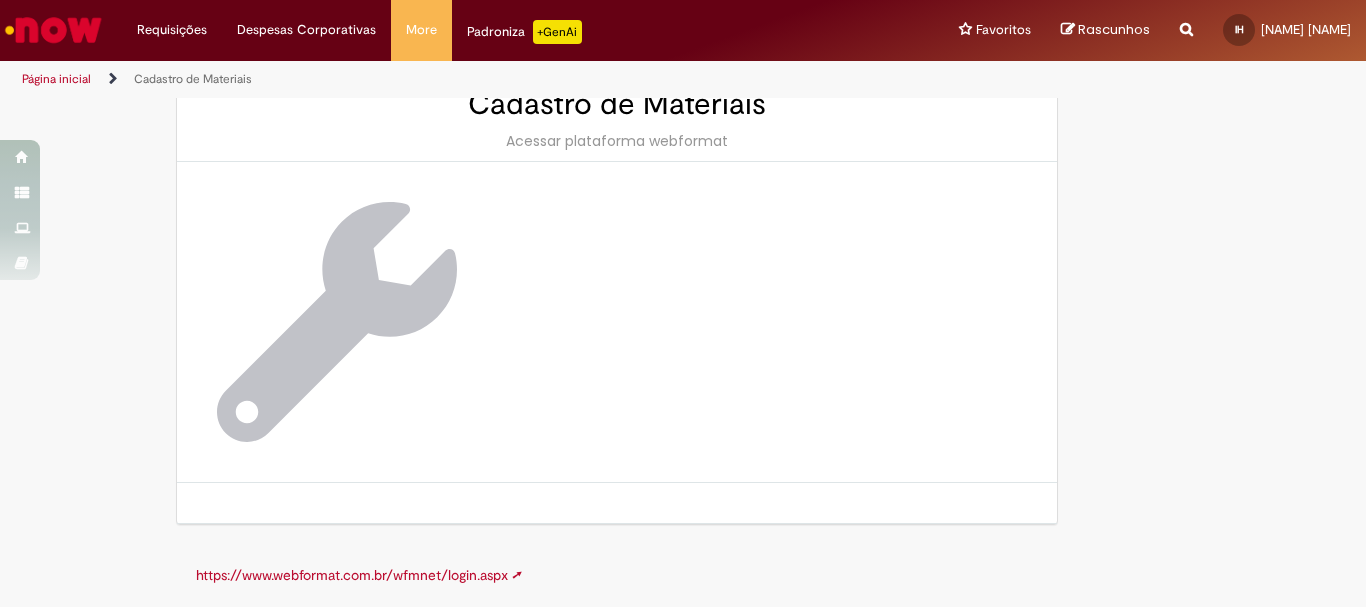 click on "Reportar problema
Artigos
Não encontrou base de conhecimento
Catálogo
Não foram encontradas ofertas
Comunidade
Nenhum resultado encontrado na comunidade" at bounding box center [1186, 30] 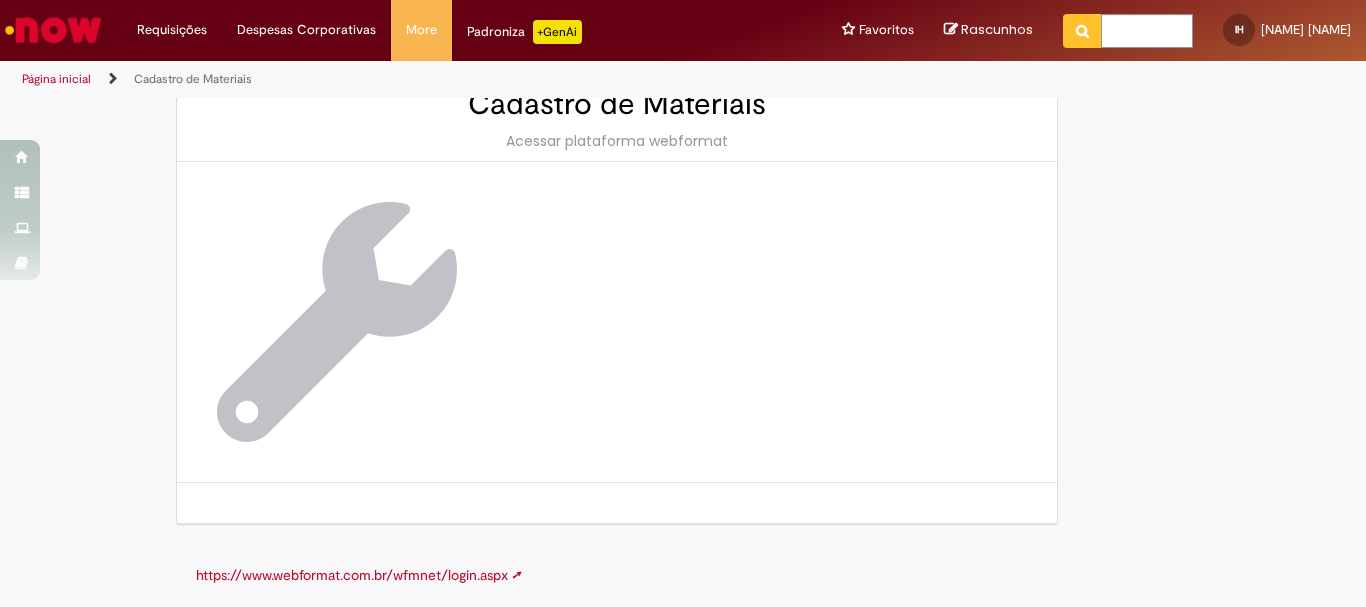 drag, startPoint x: 1101, startPoint y: 162, endPoint x: 309, endPoint y: 1, distance: 808.1986 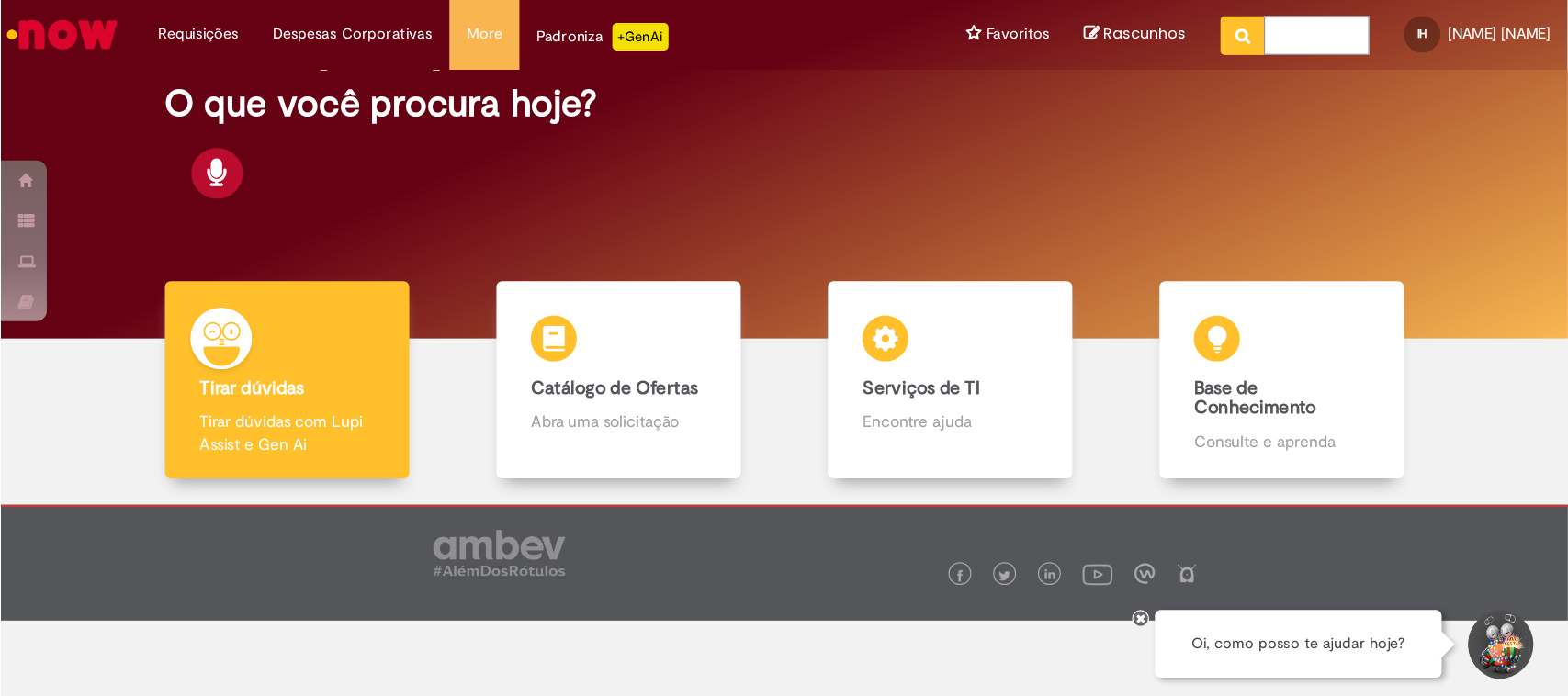 scroll, scrollTop: 0, scrollLeft: 0, axis: both 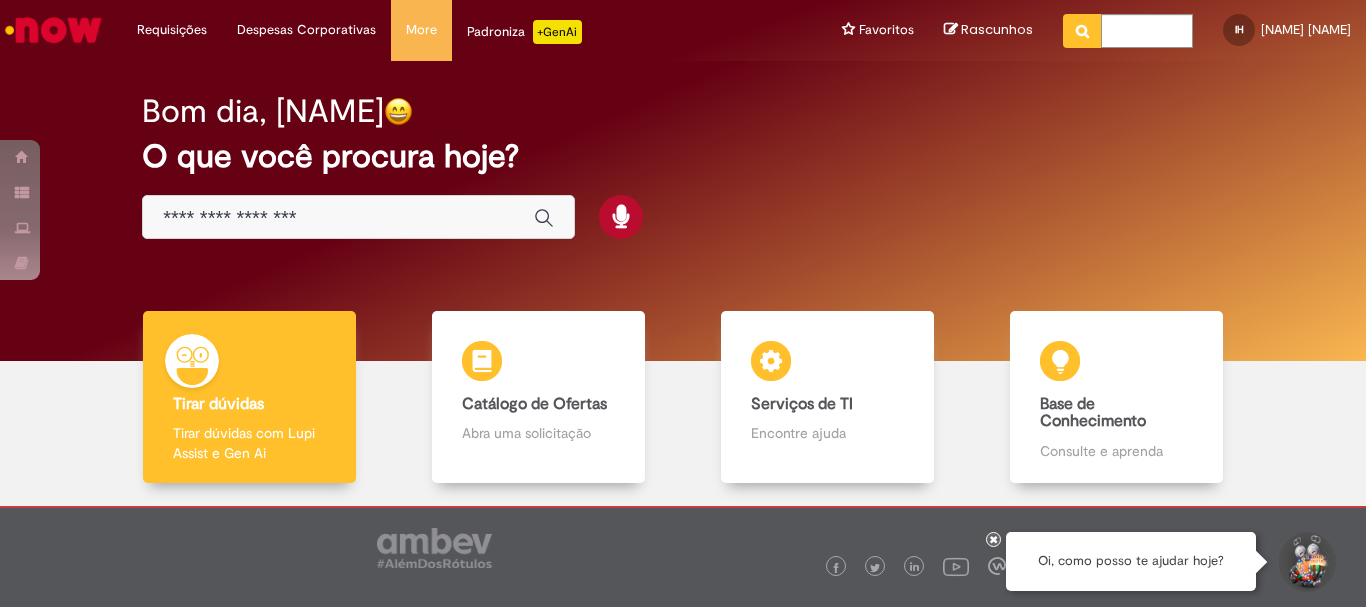 click at bounding box center [358, 217] 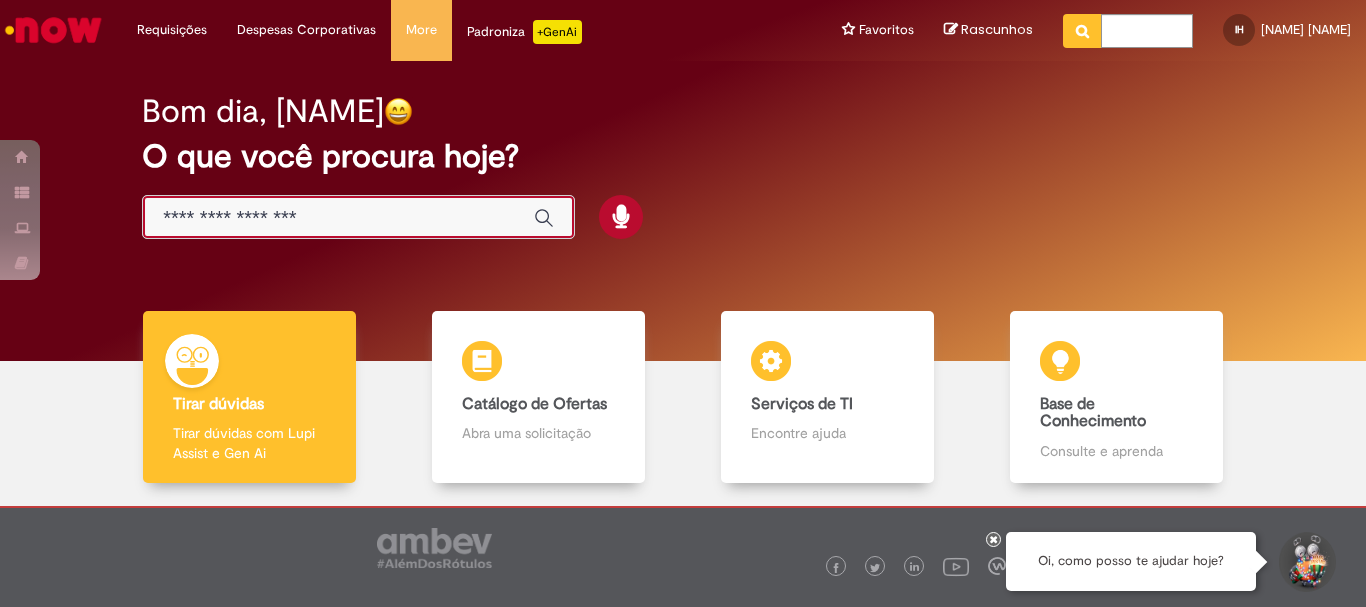 click at bounding box center [338, 218] 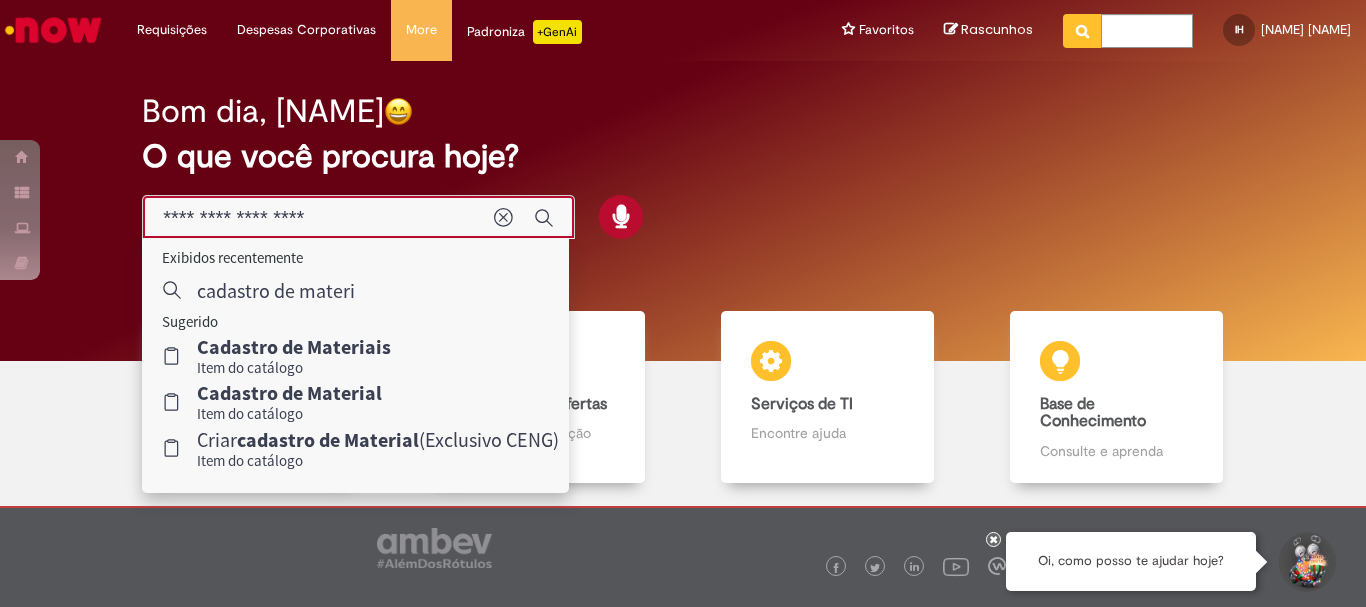 type on "**********" 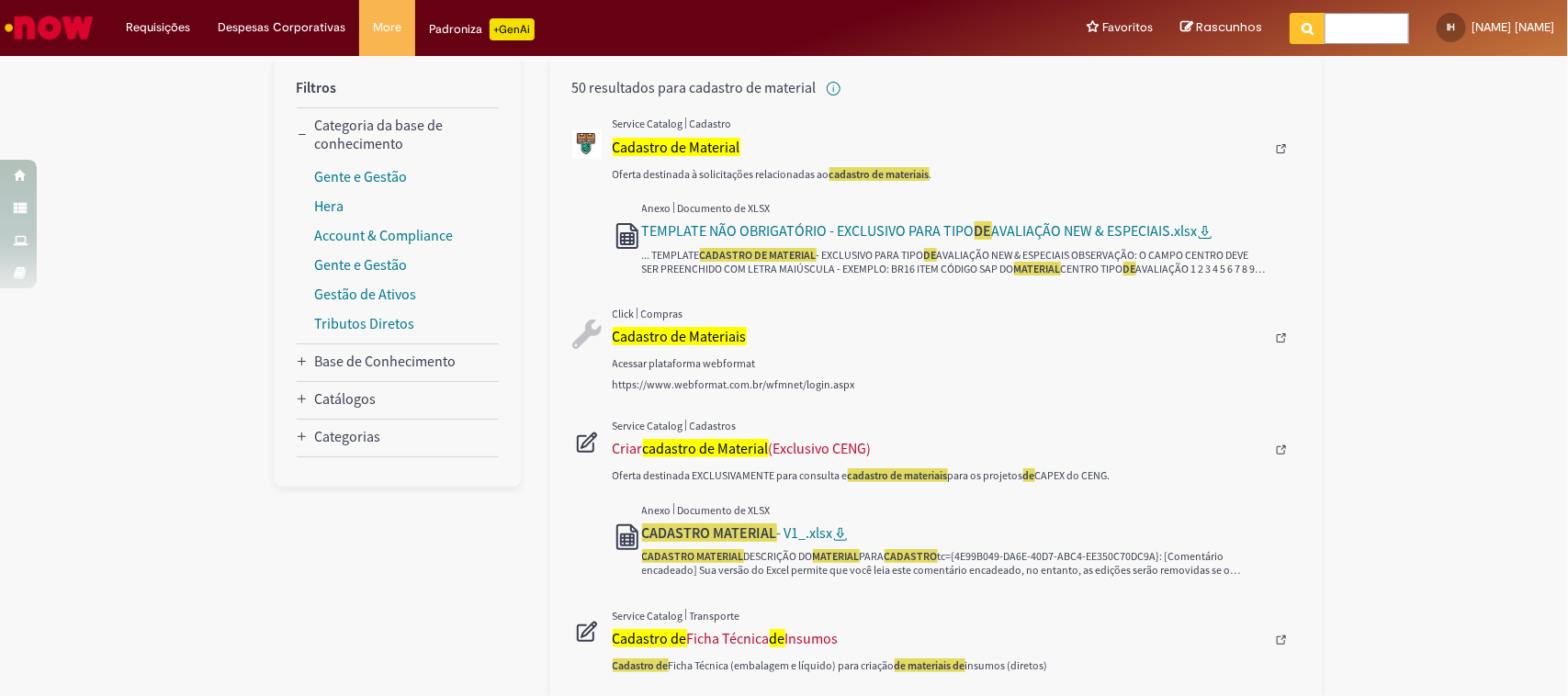 scroll, scrollTop: 0, scrollLeft: 0, axis: both 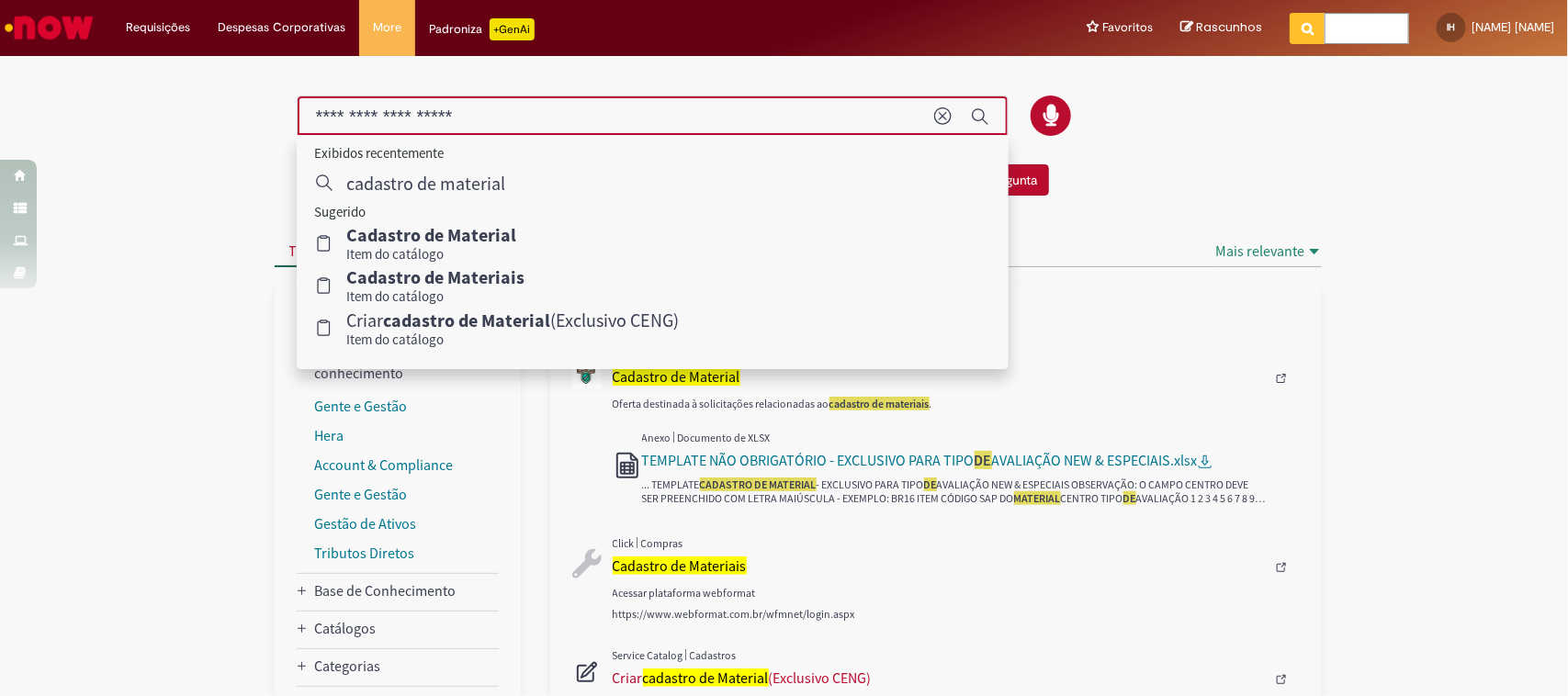 drag, startPoint x: 570, startPoint y: 99, endPoint x: 67, endPoint y: 6, distance: 511.52517 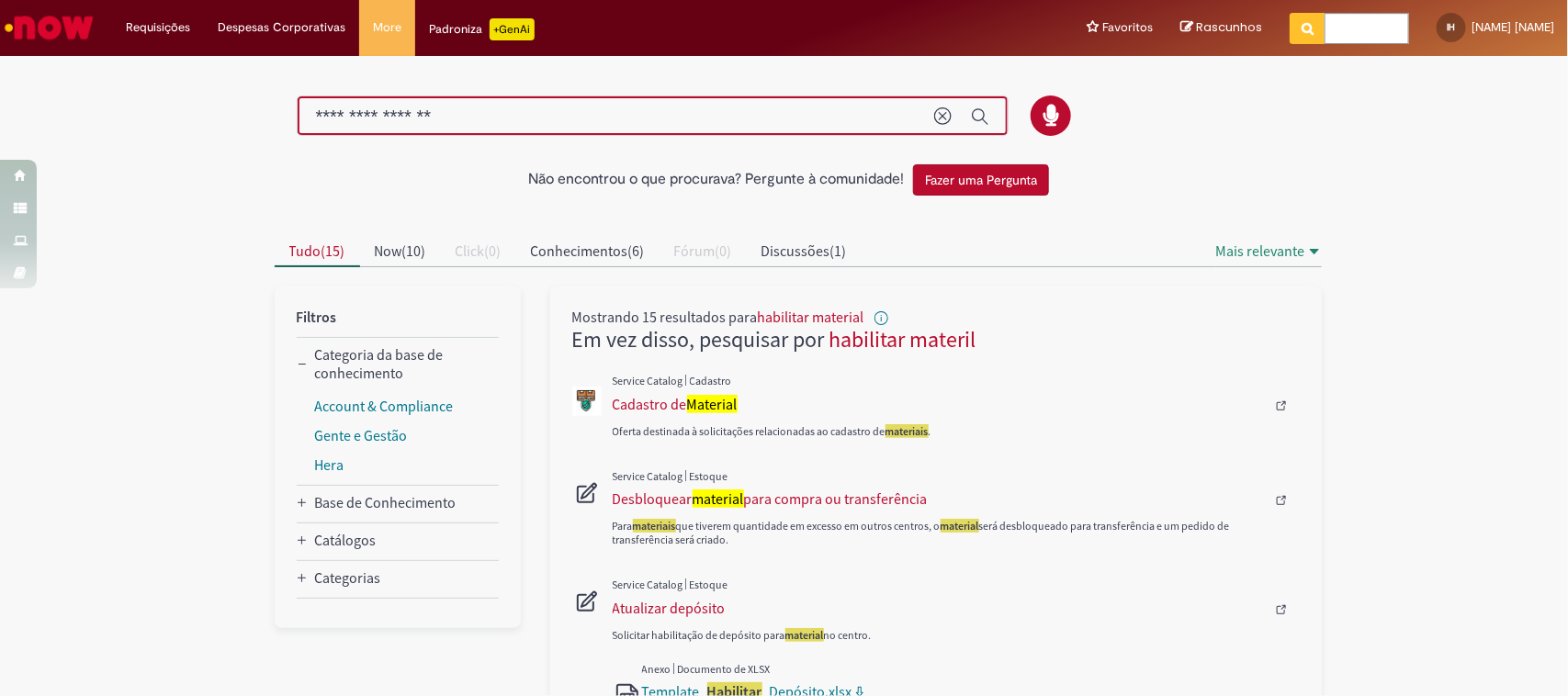 click on "**********" at bounding box center [652, 116] 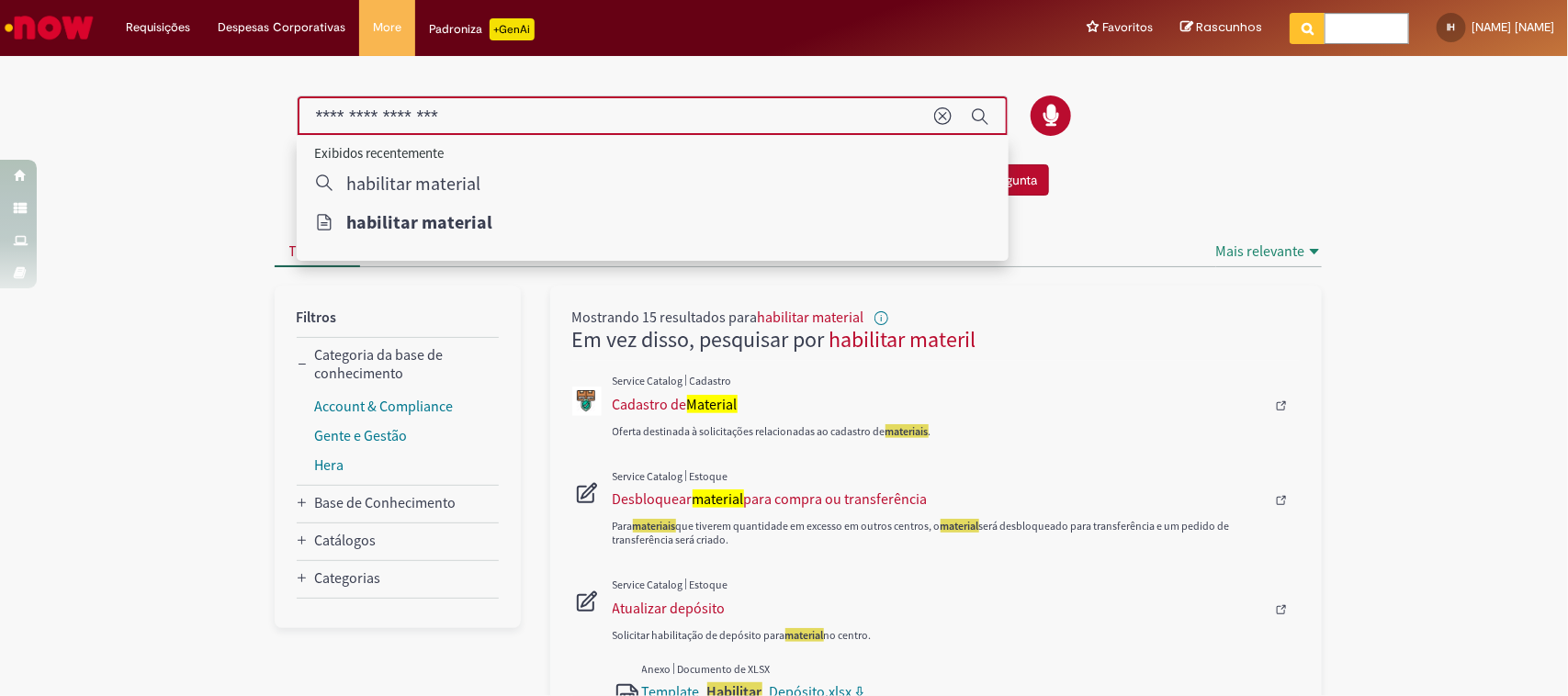 type on "**********" 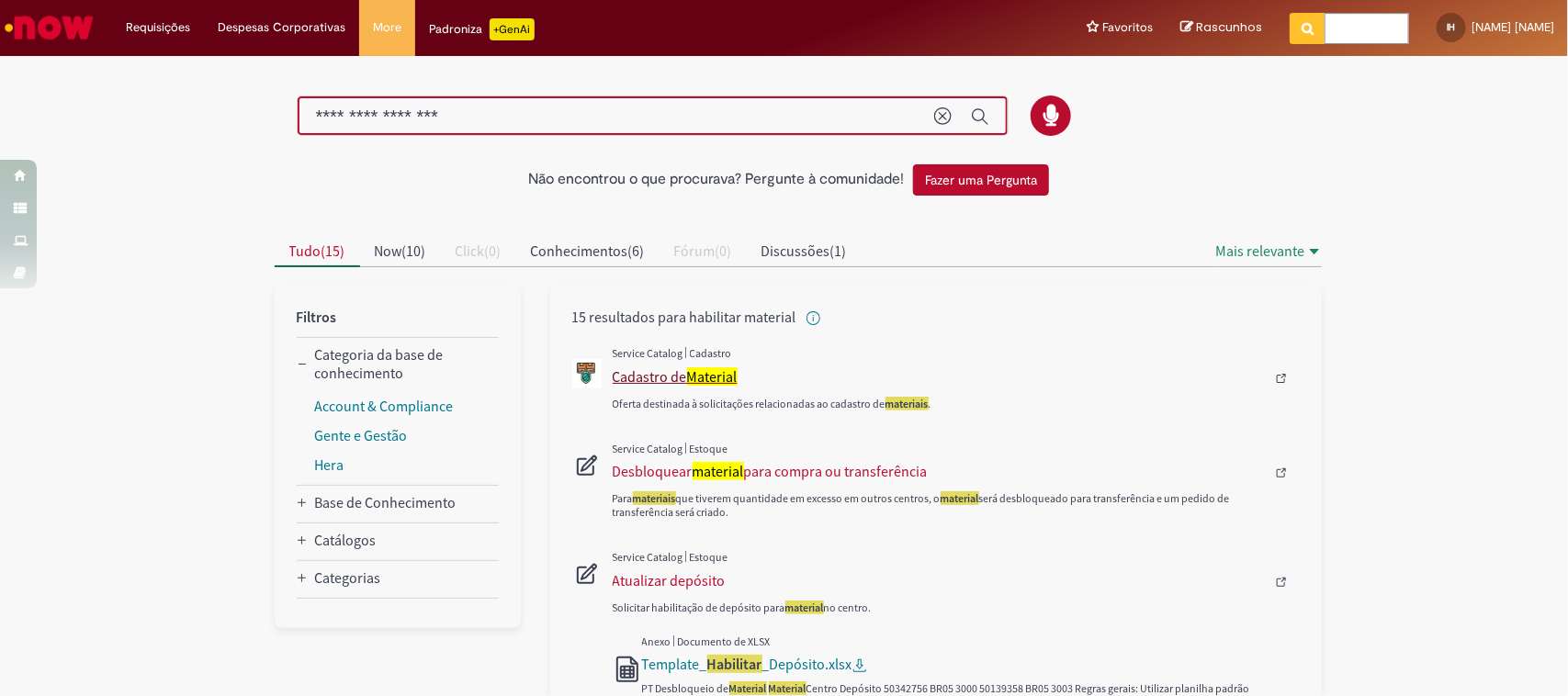 click on "Cadastro de  Material" at bounding box center [939, 376] 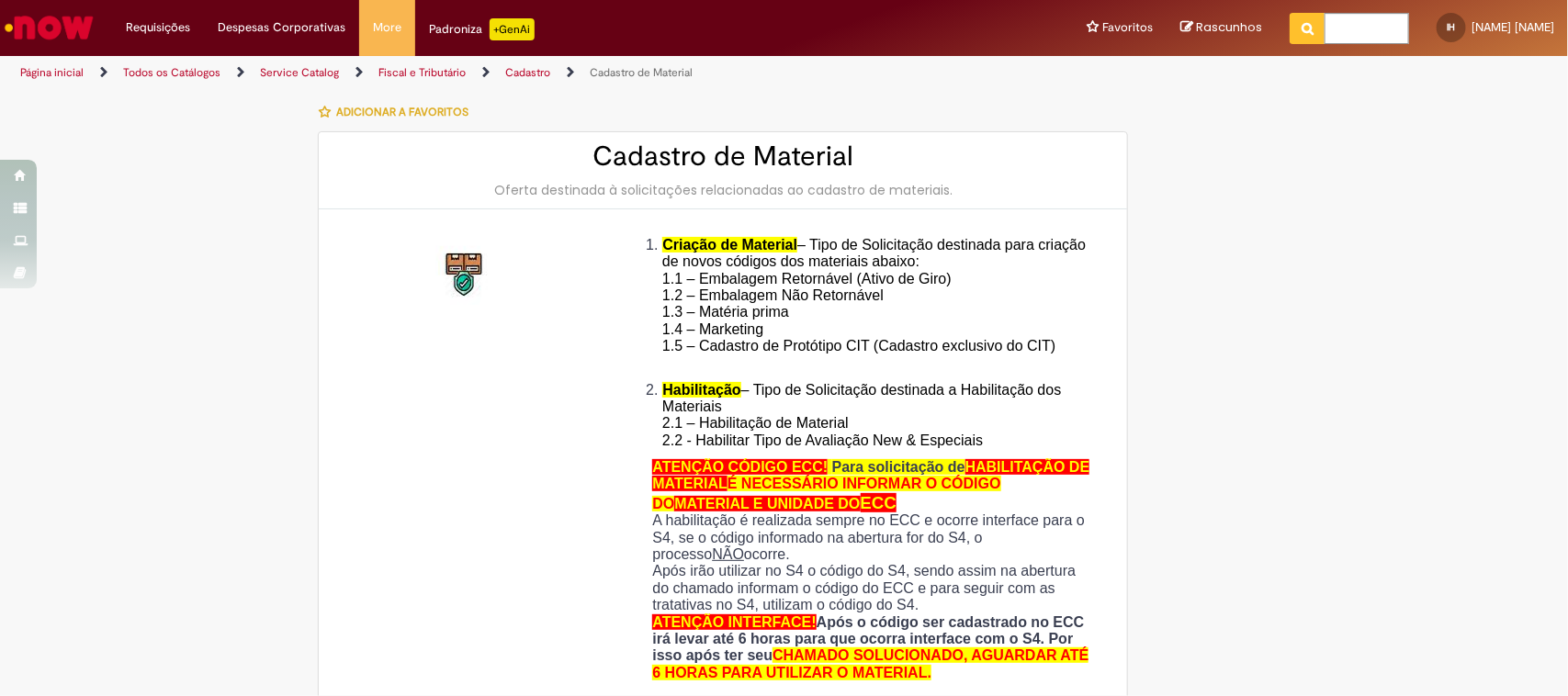 type on "**********" 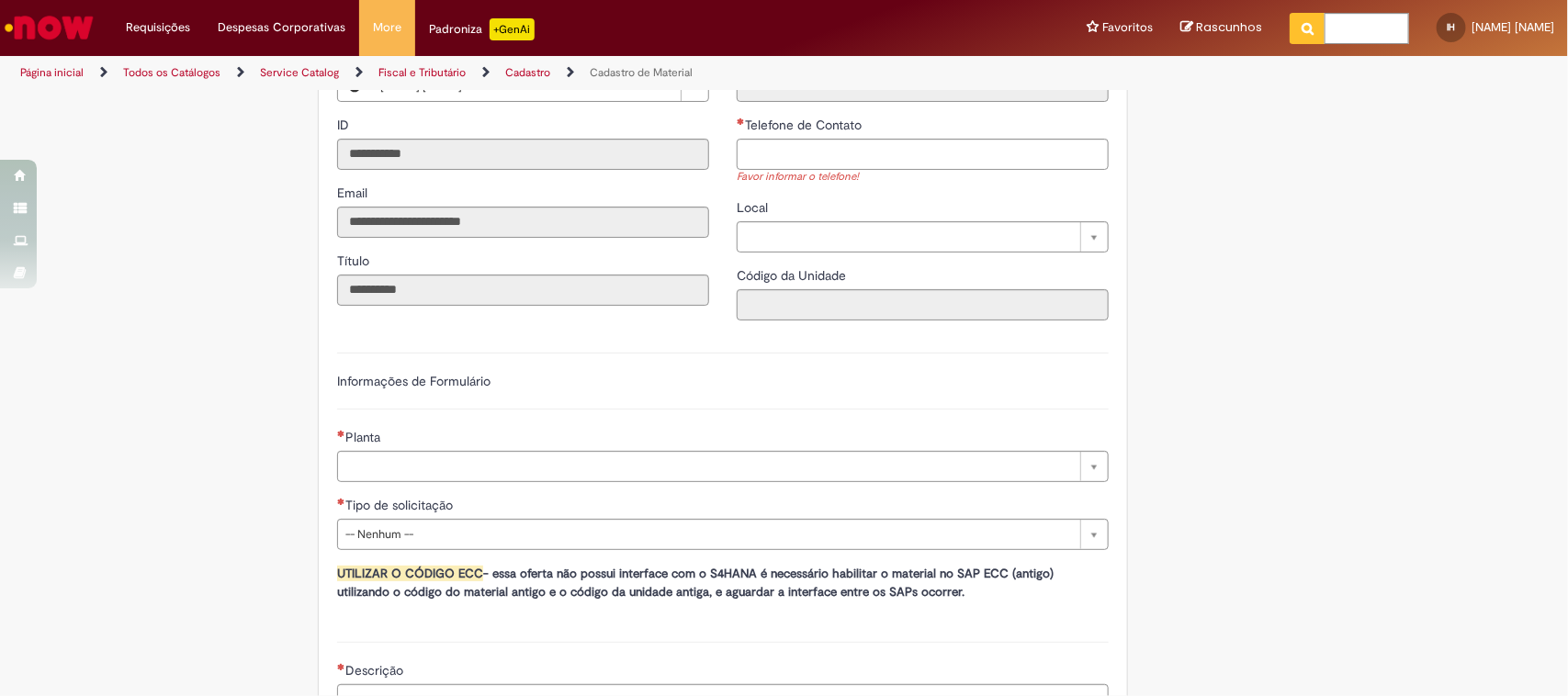 scroll, scrollTop: 574, scrollLeft: 0, axis: vertical 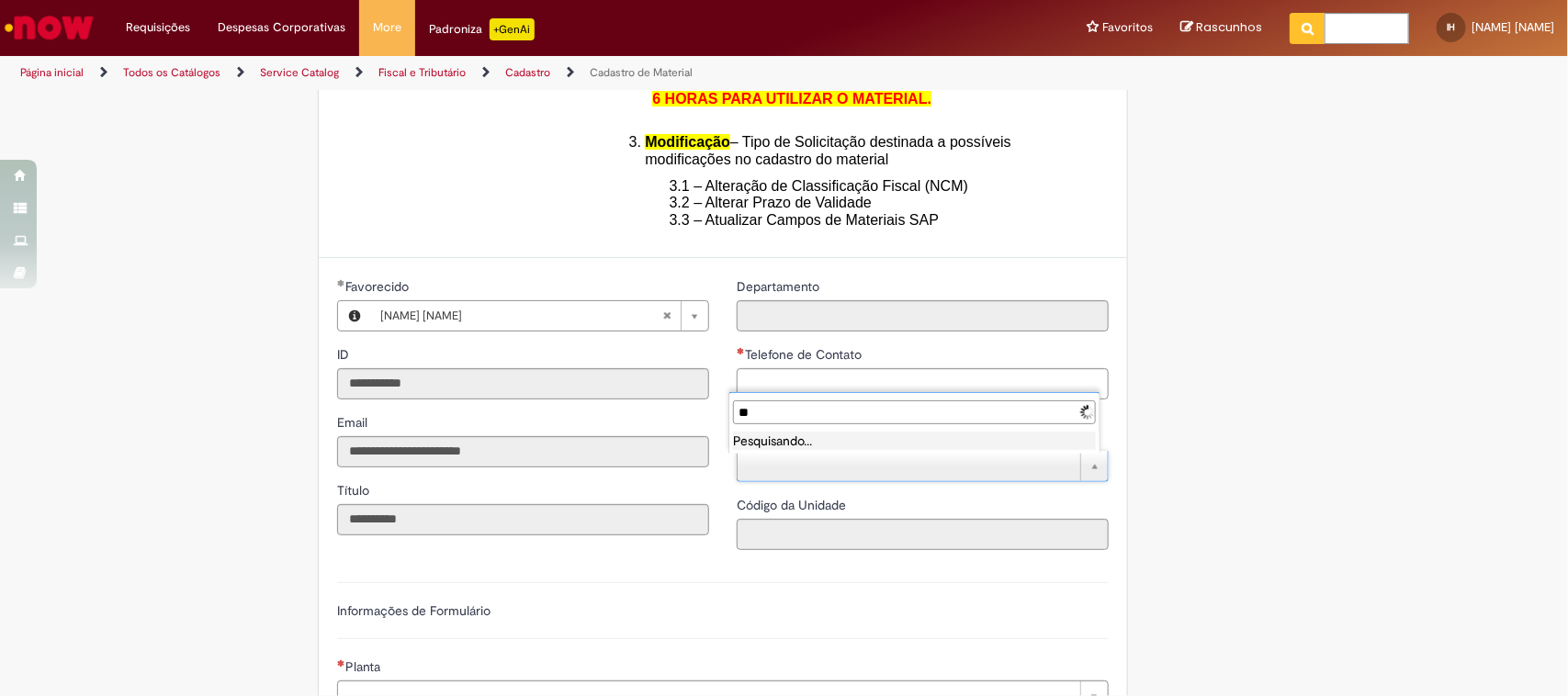 type on "*" 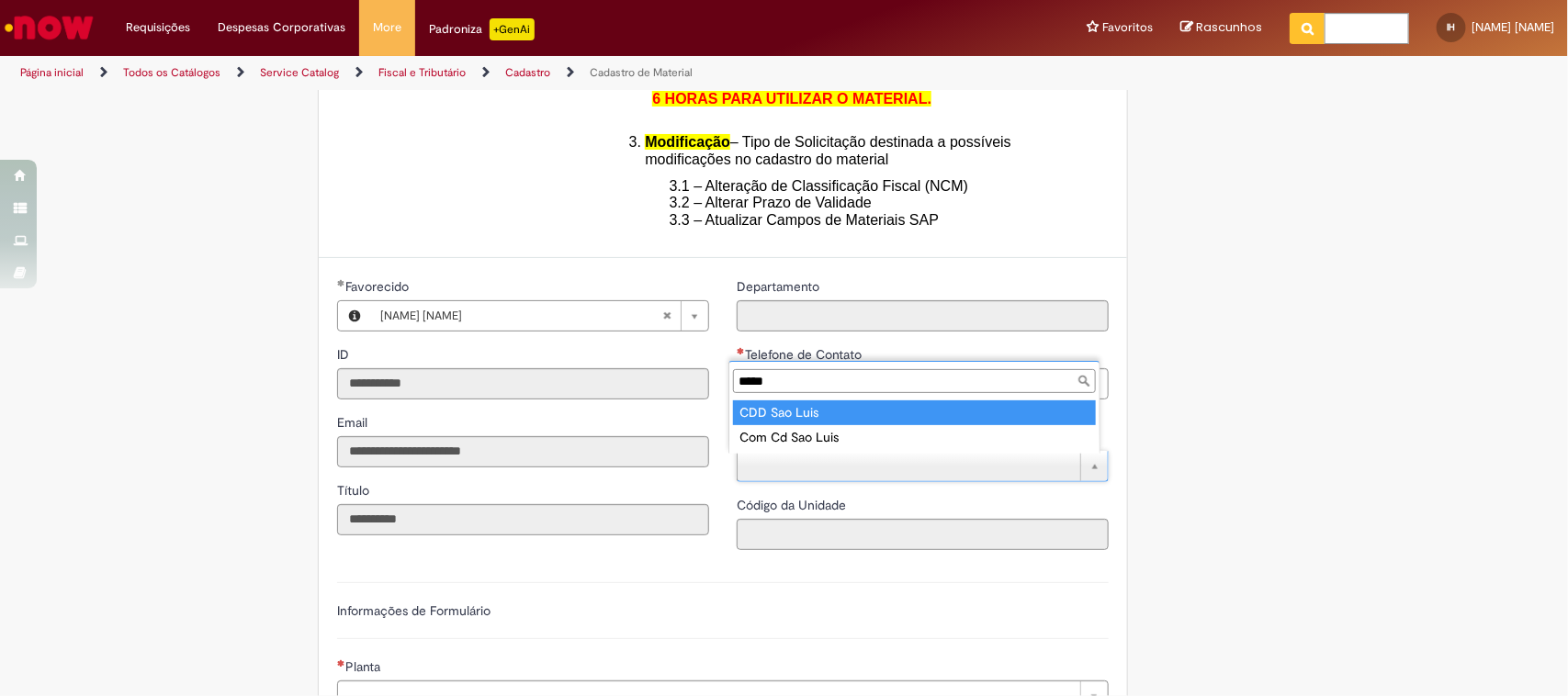 drag, startPoint x: 843, startPoint y: 384, endPoint x: 627, endPoint y: 317, distance: 226.1526 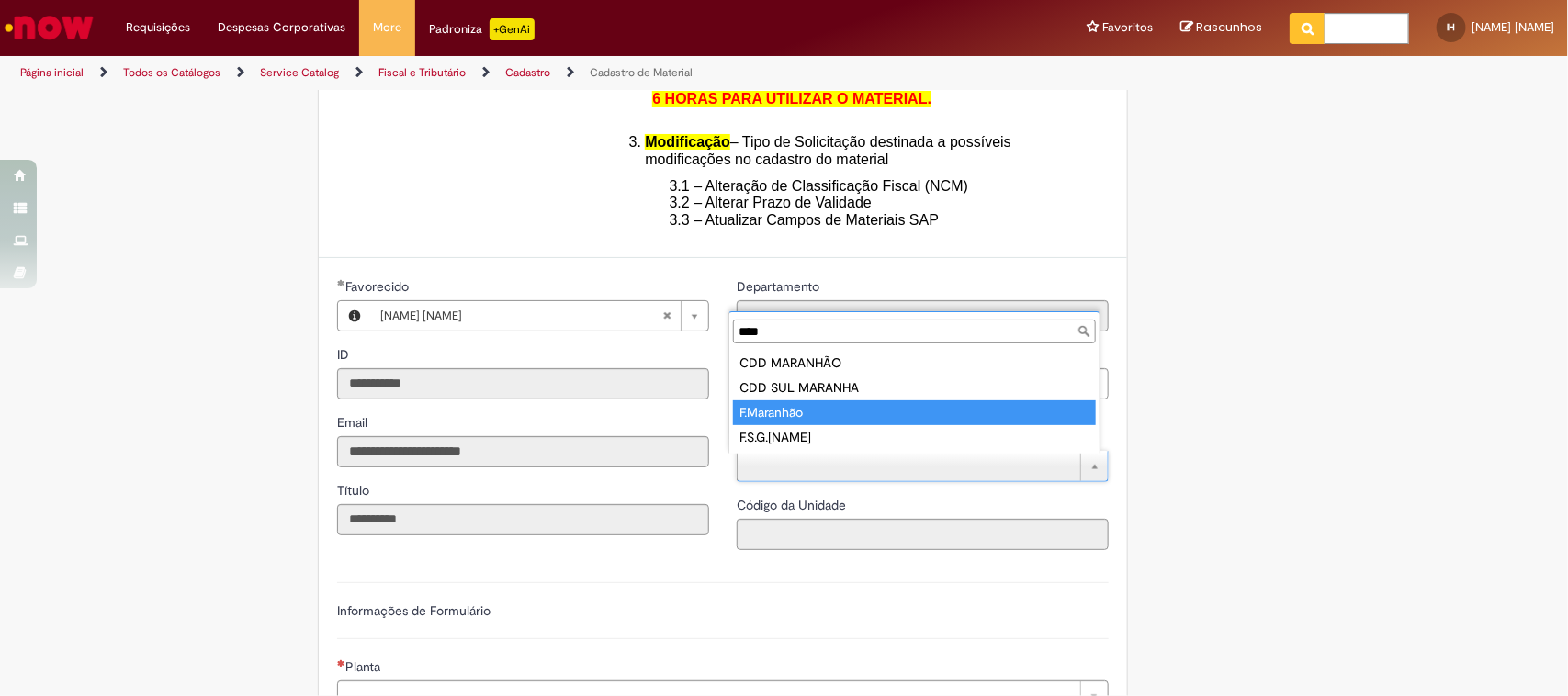 type on "****" 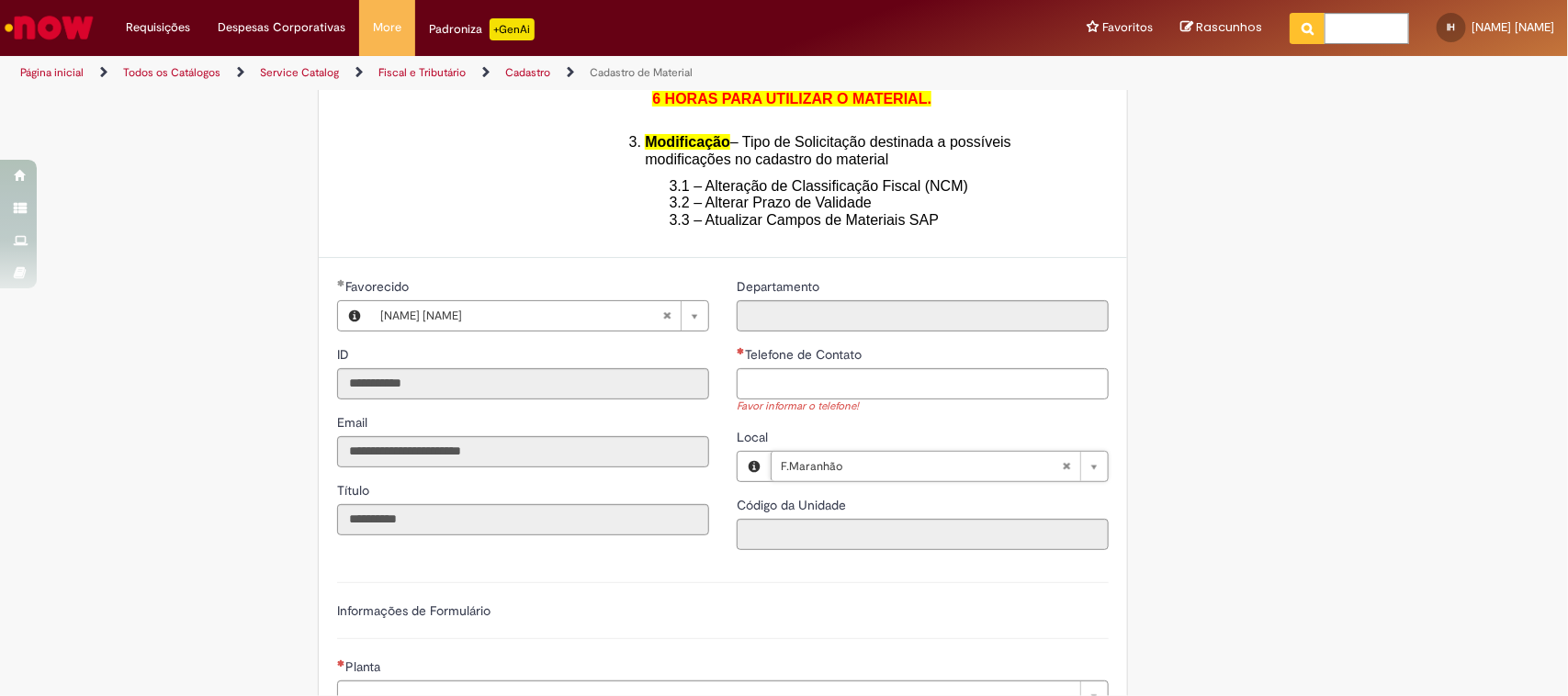 type on "****" 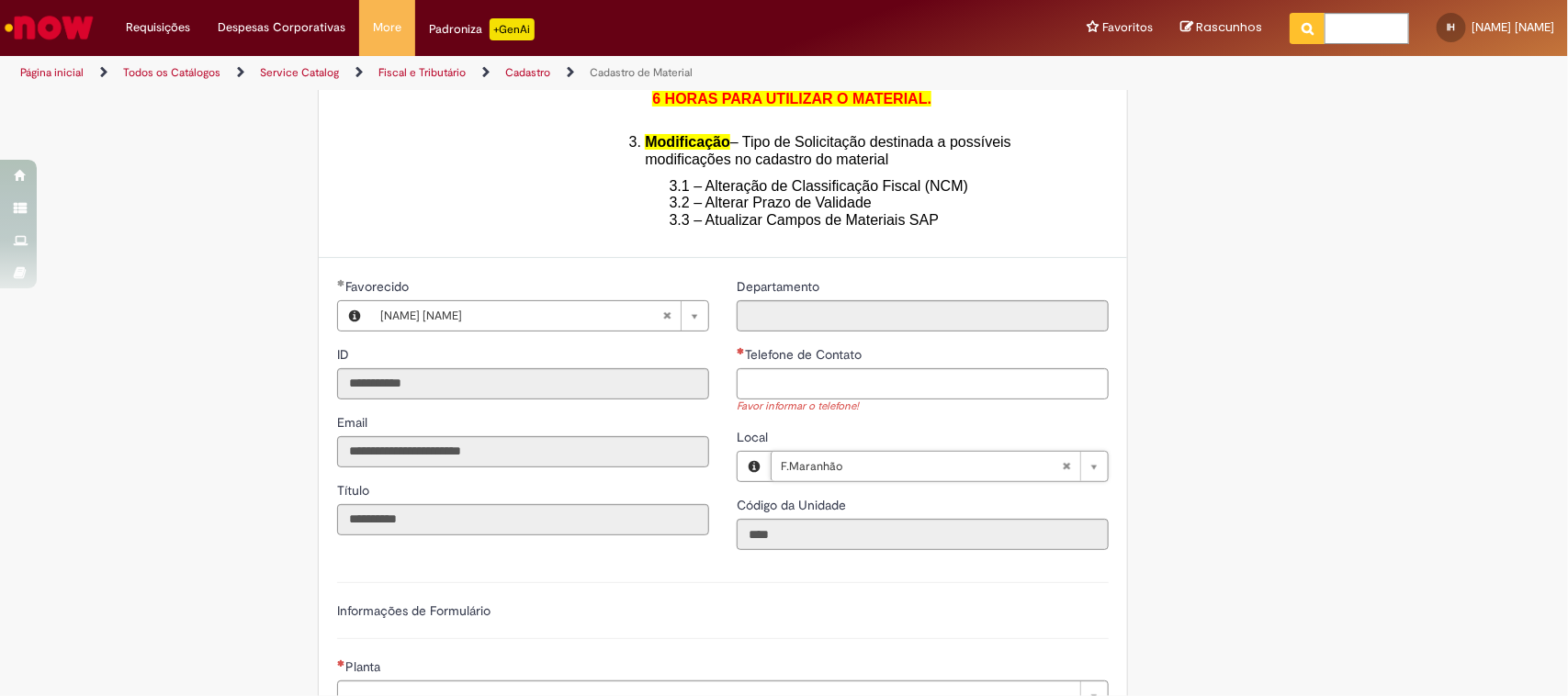 scroll, scrollTop: 1033, scrollLeft: 0, axis: vertical 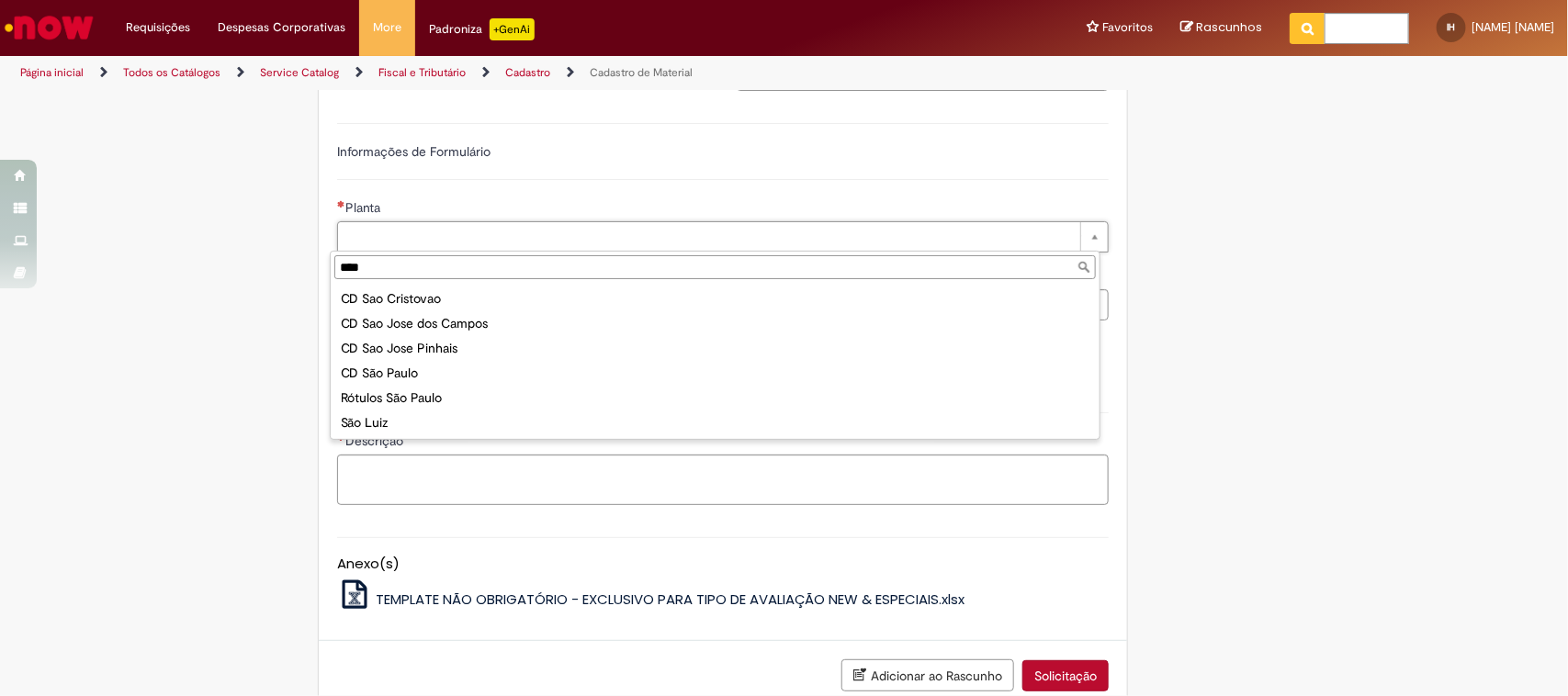 type on "***" 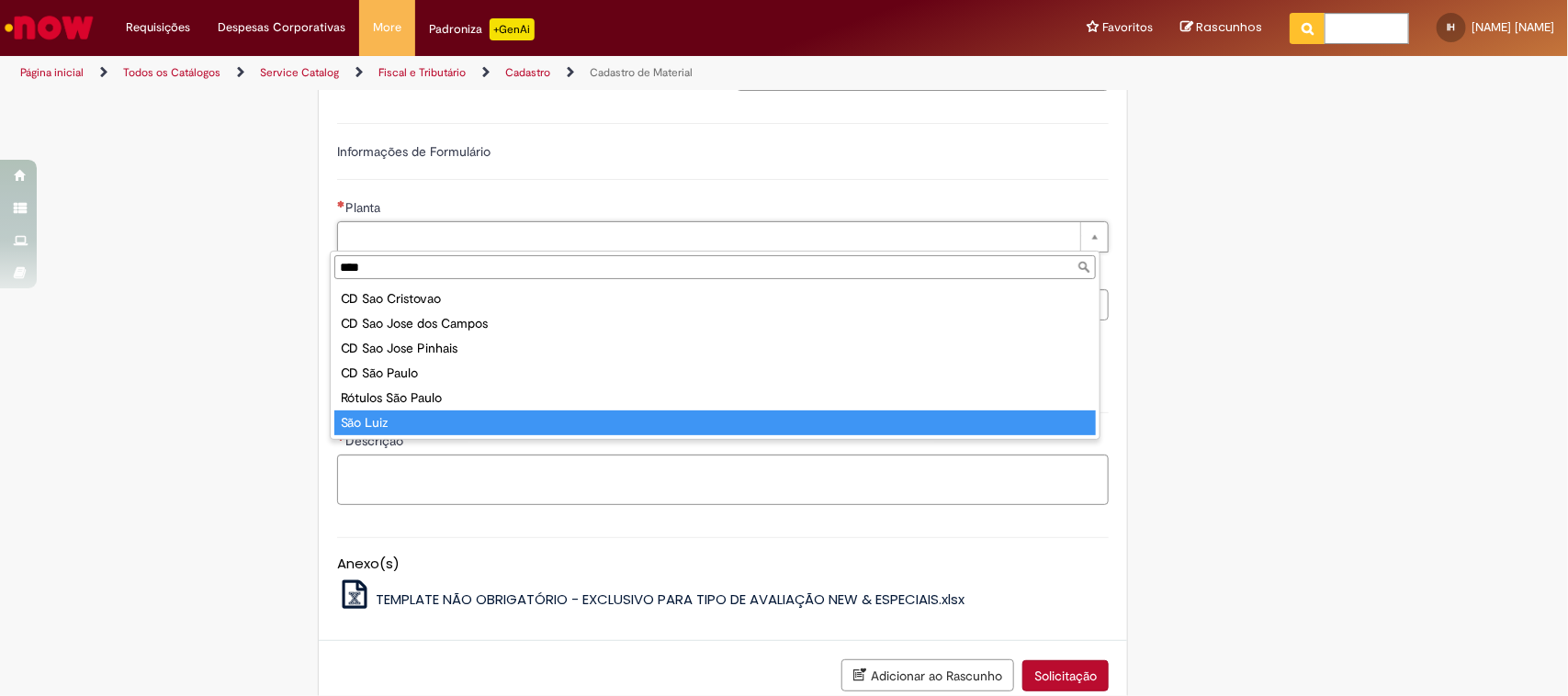 type on "********" 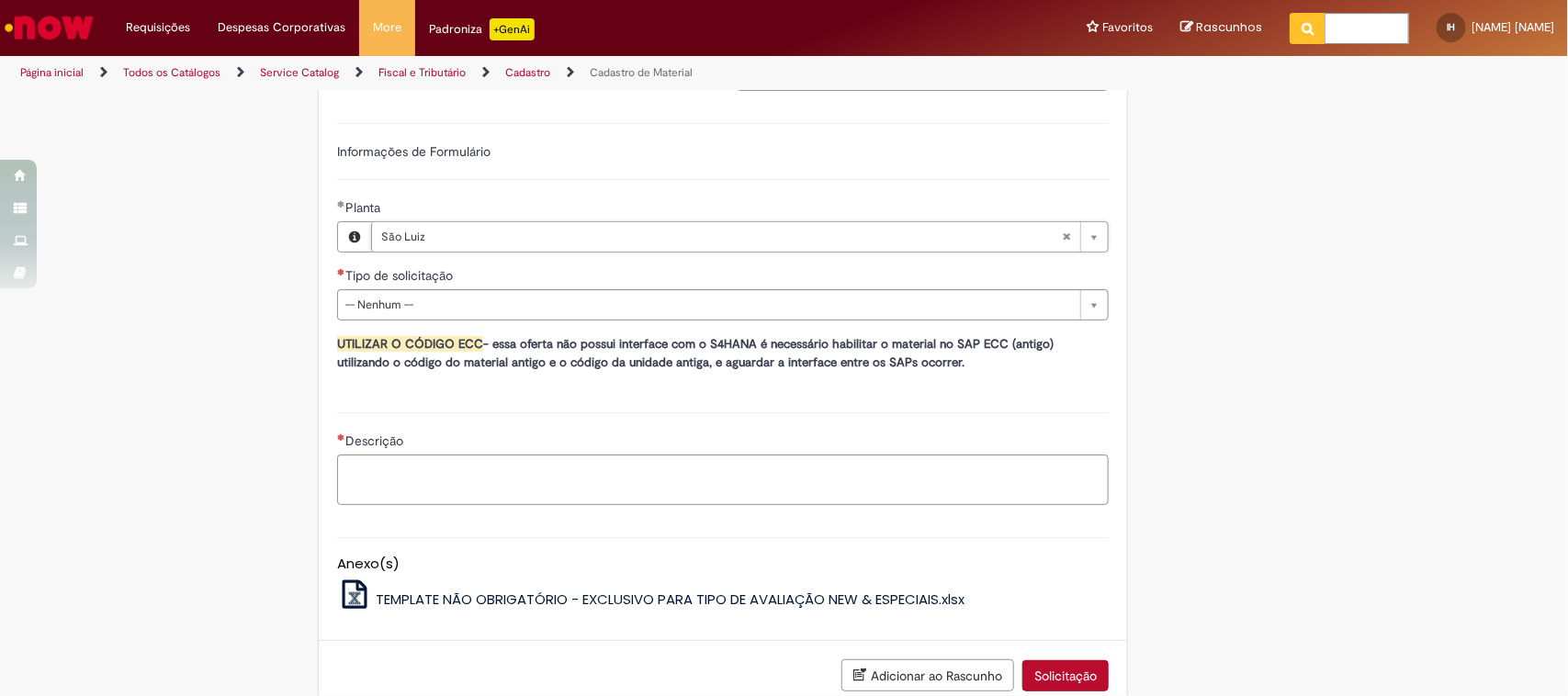 click on "Tipo de solicitação" at bounding box center [723, 277] 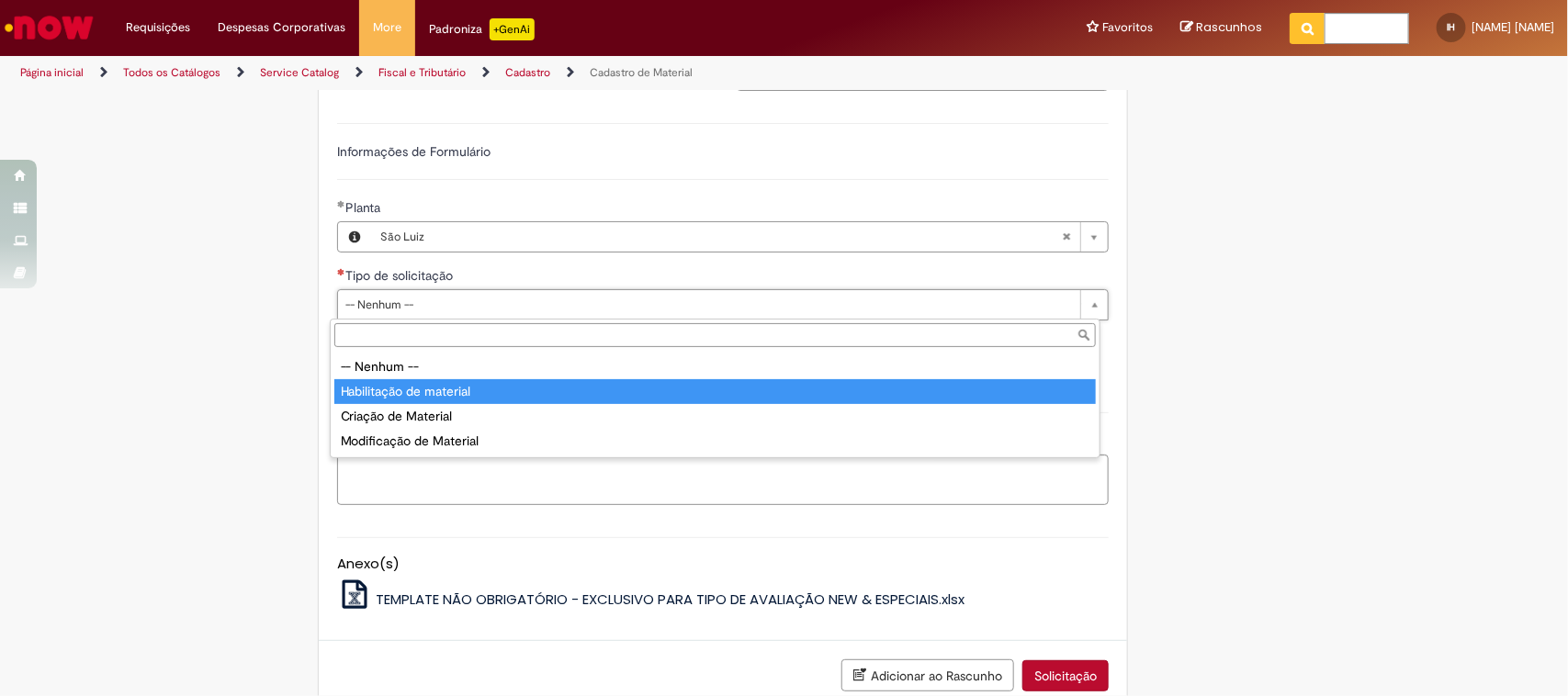 type on "**********" 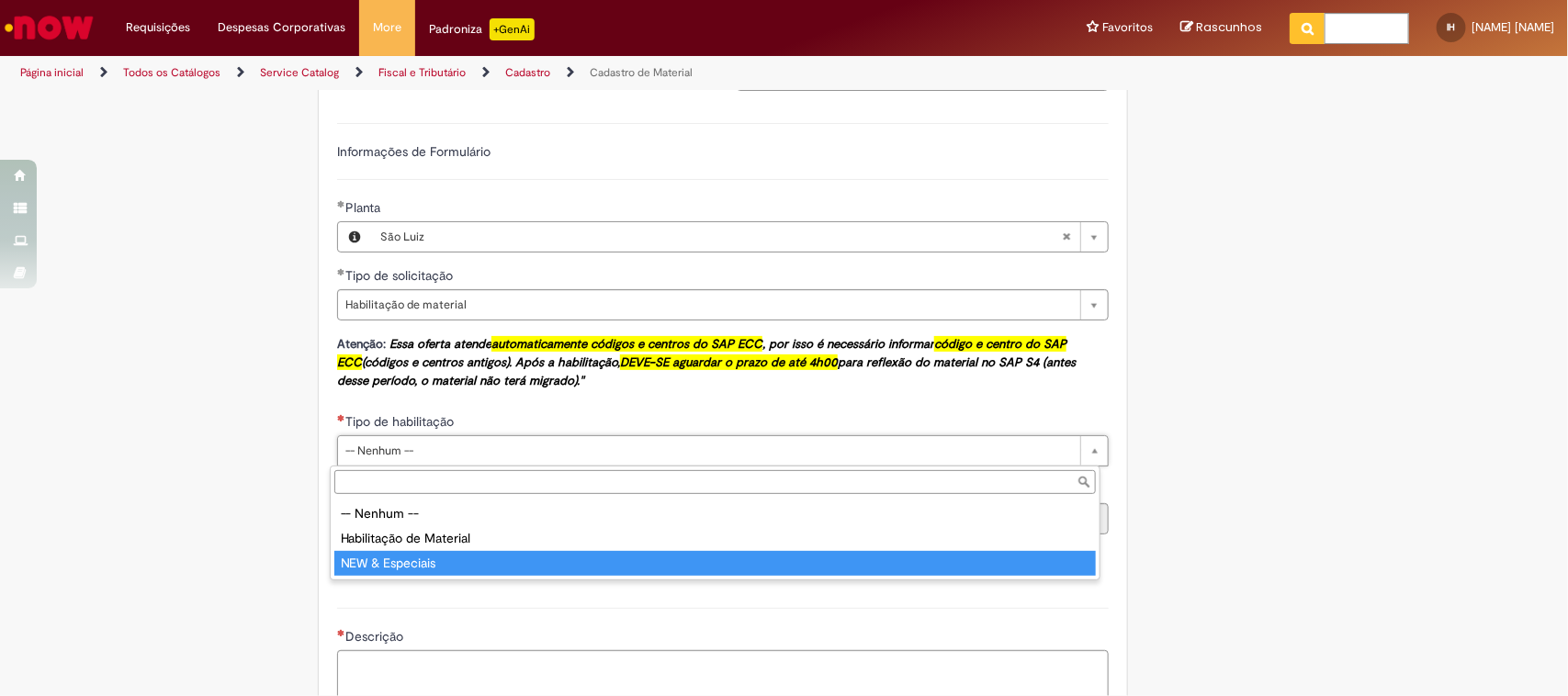 type on "**********" 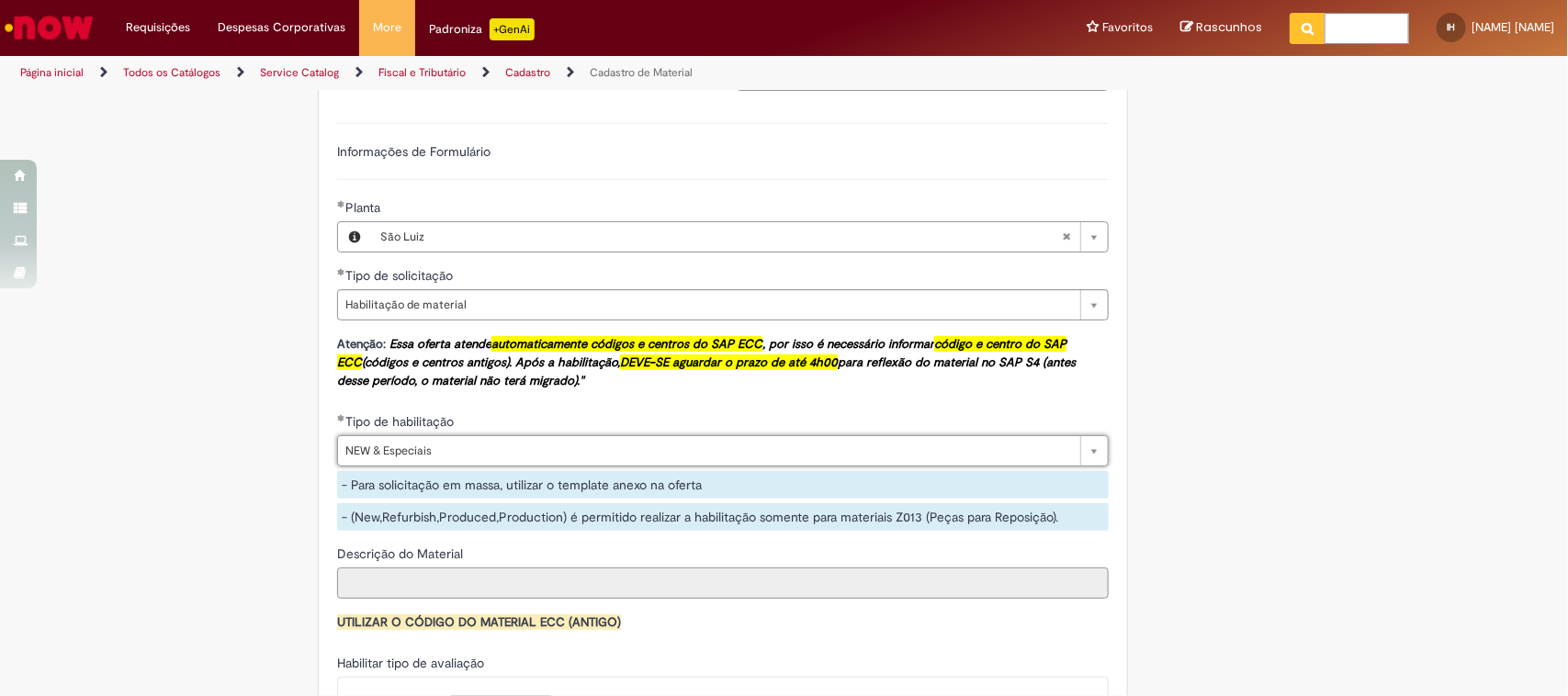 click on "Descrição do Material" at bounding box center [723, 583] 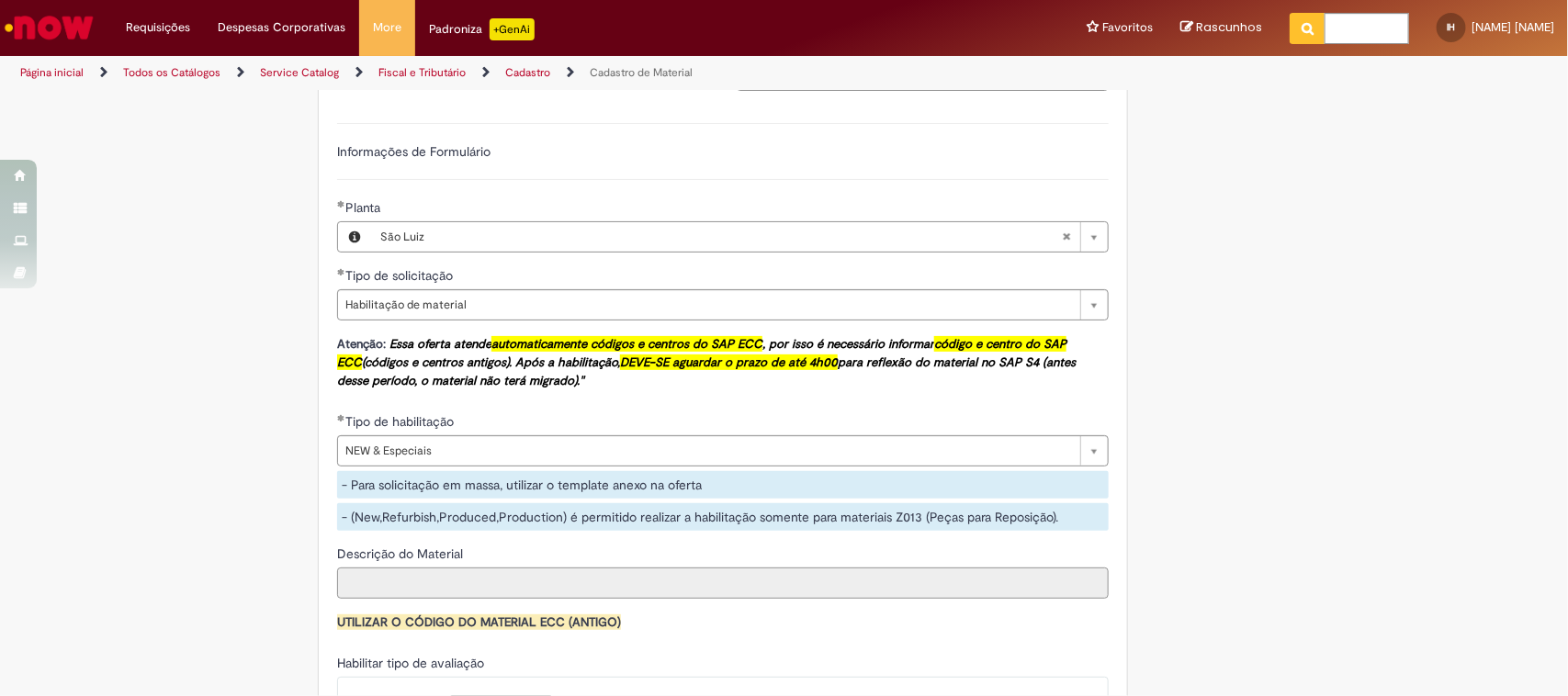 scroll, scrollTop: 1263, scrollLeft: 0, axis: vertical 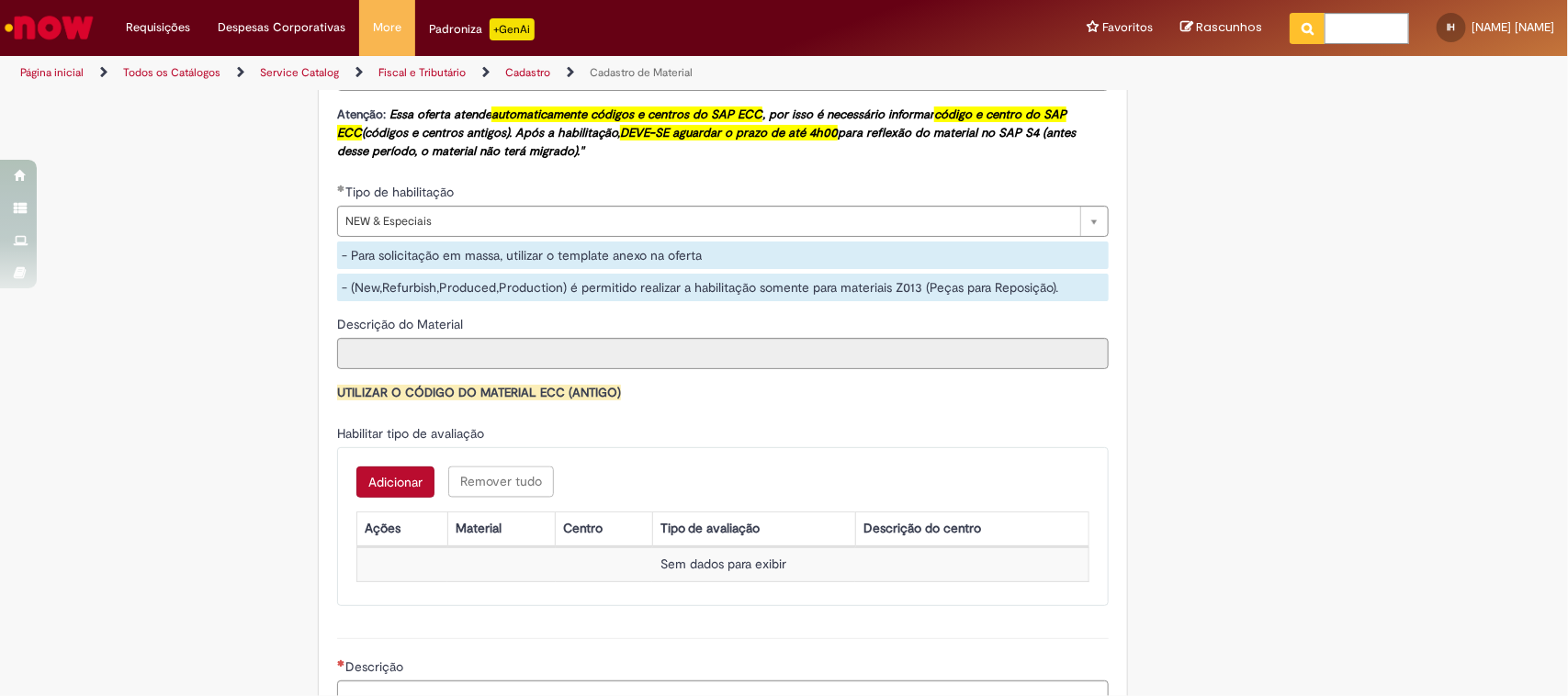 click on "Adicionar" at bounding box center (395, 482) 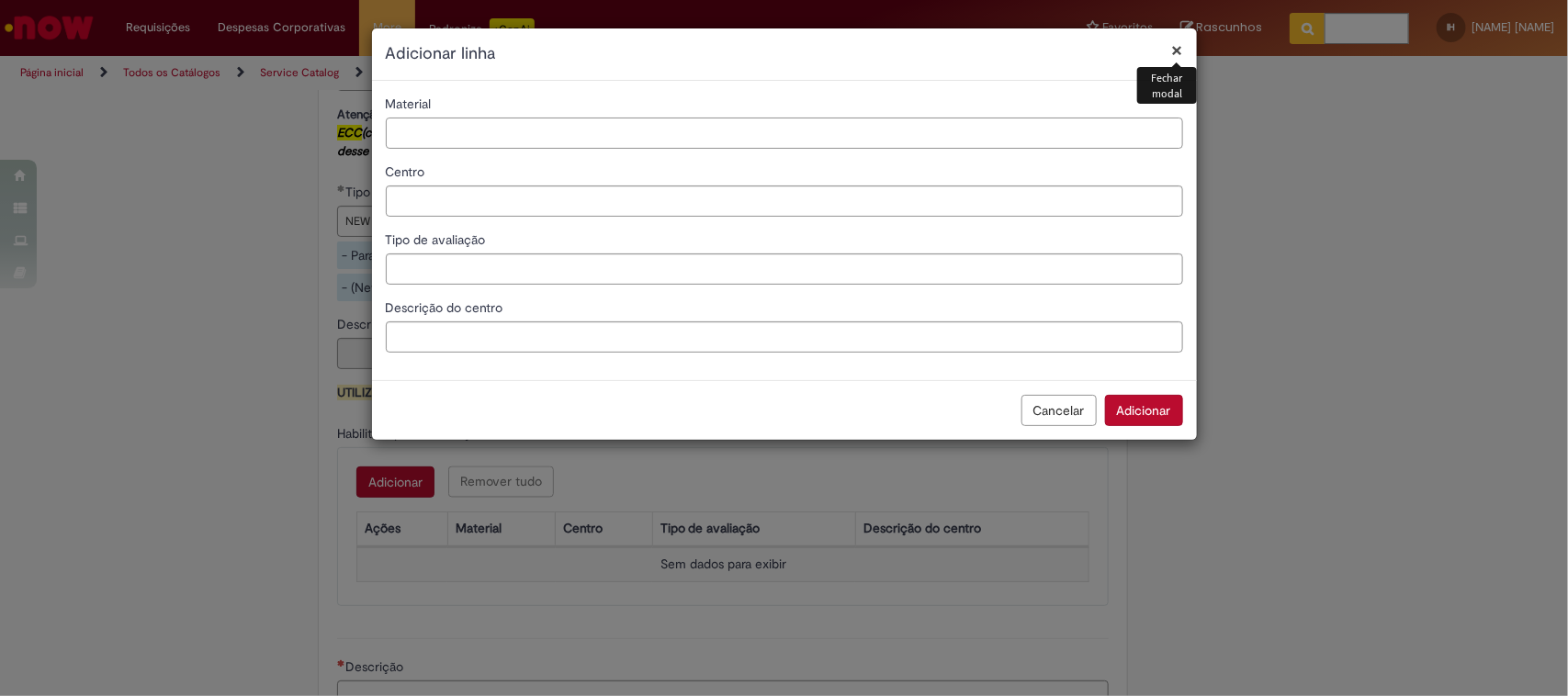 click on "Material" at bounding box center [784, 133] 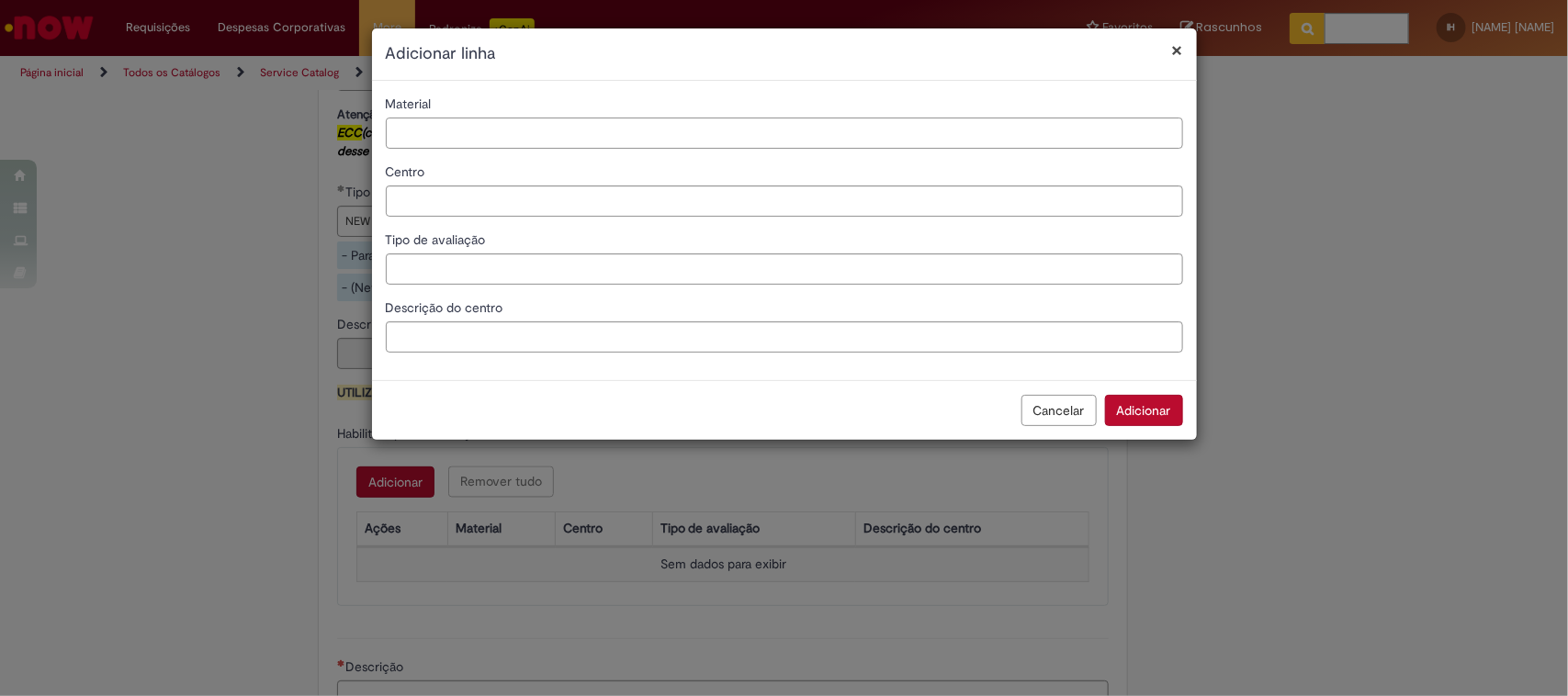 click on "Material" at bounding box center (784, 133) 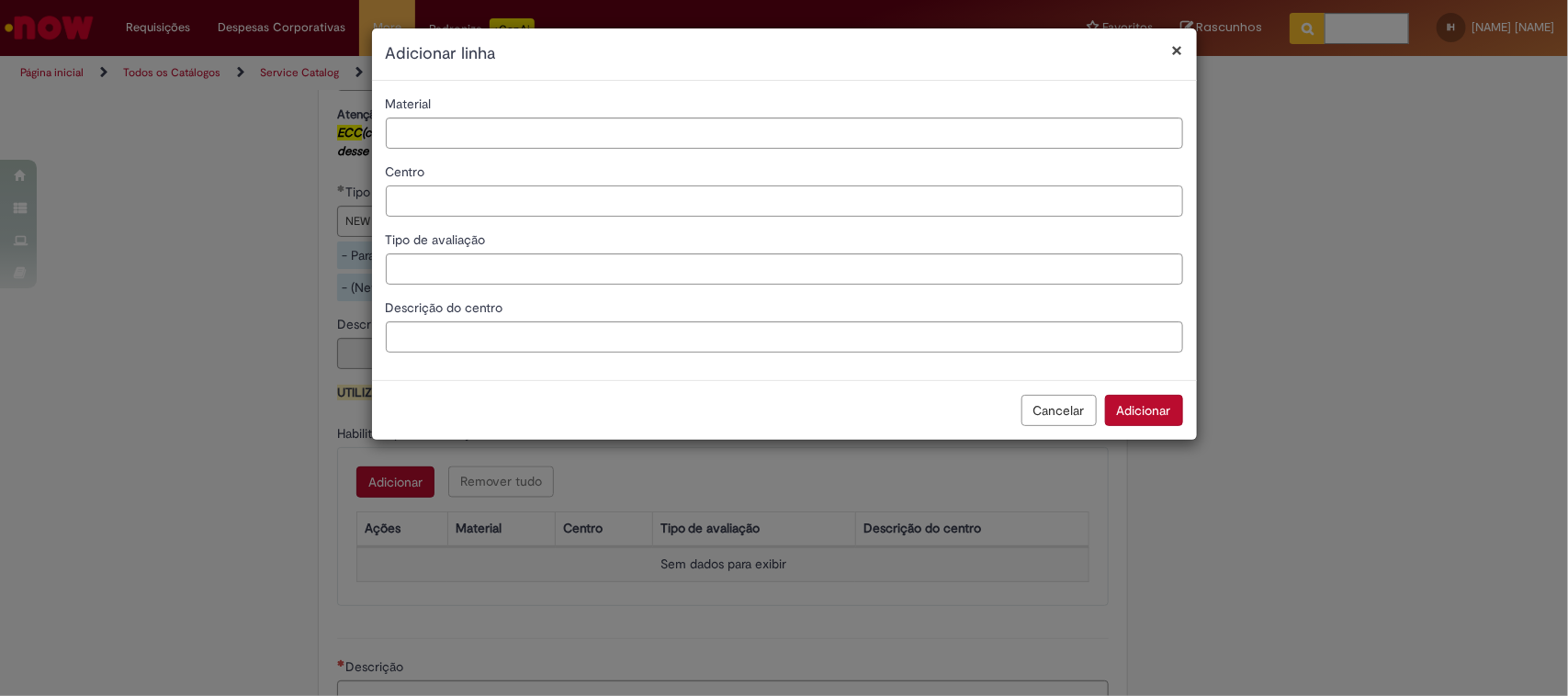click on "Centro" at bounding box center (784, 201) 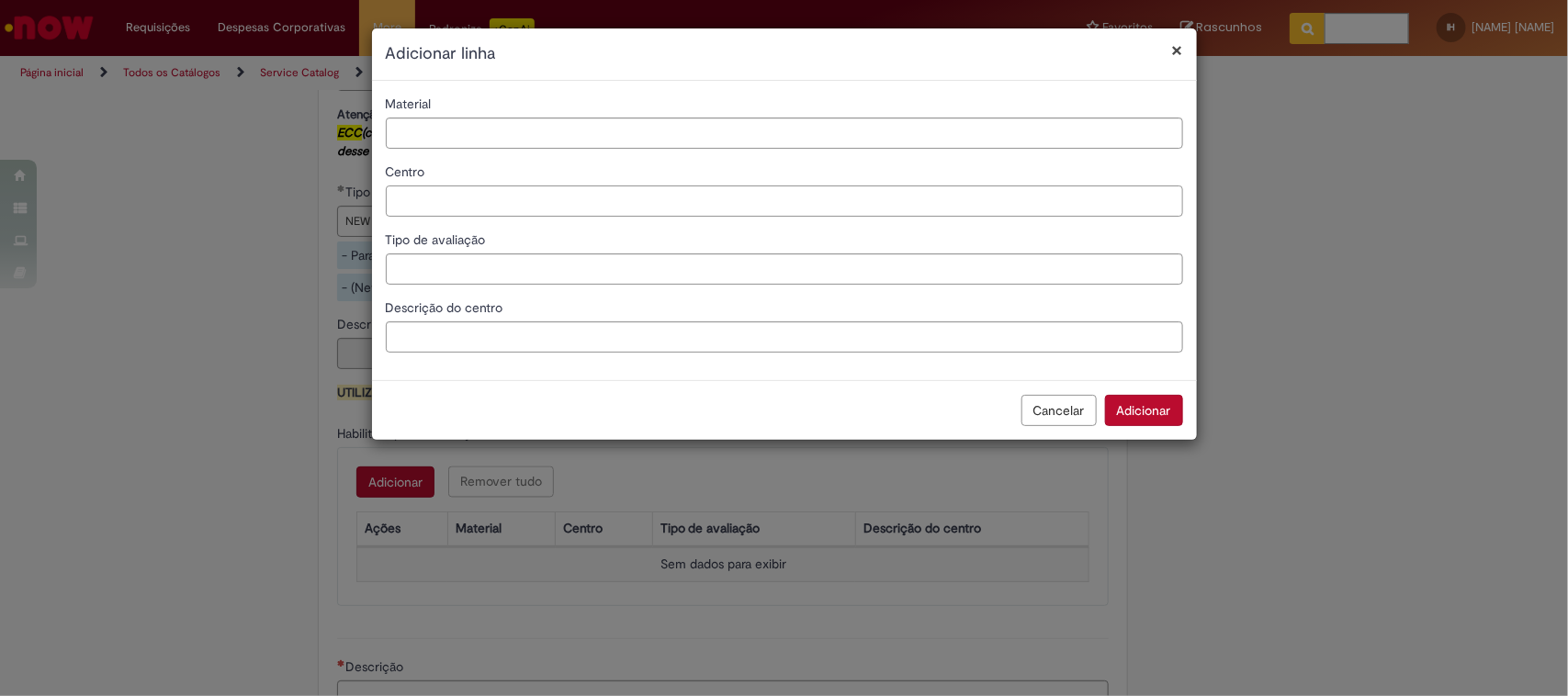 type on "*" 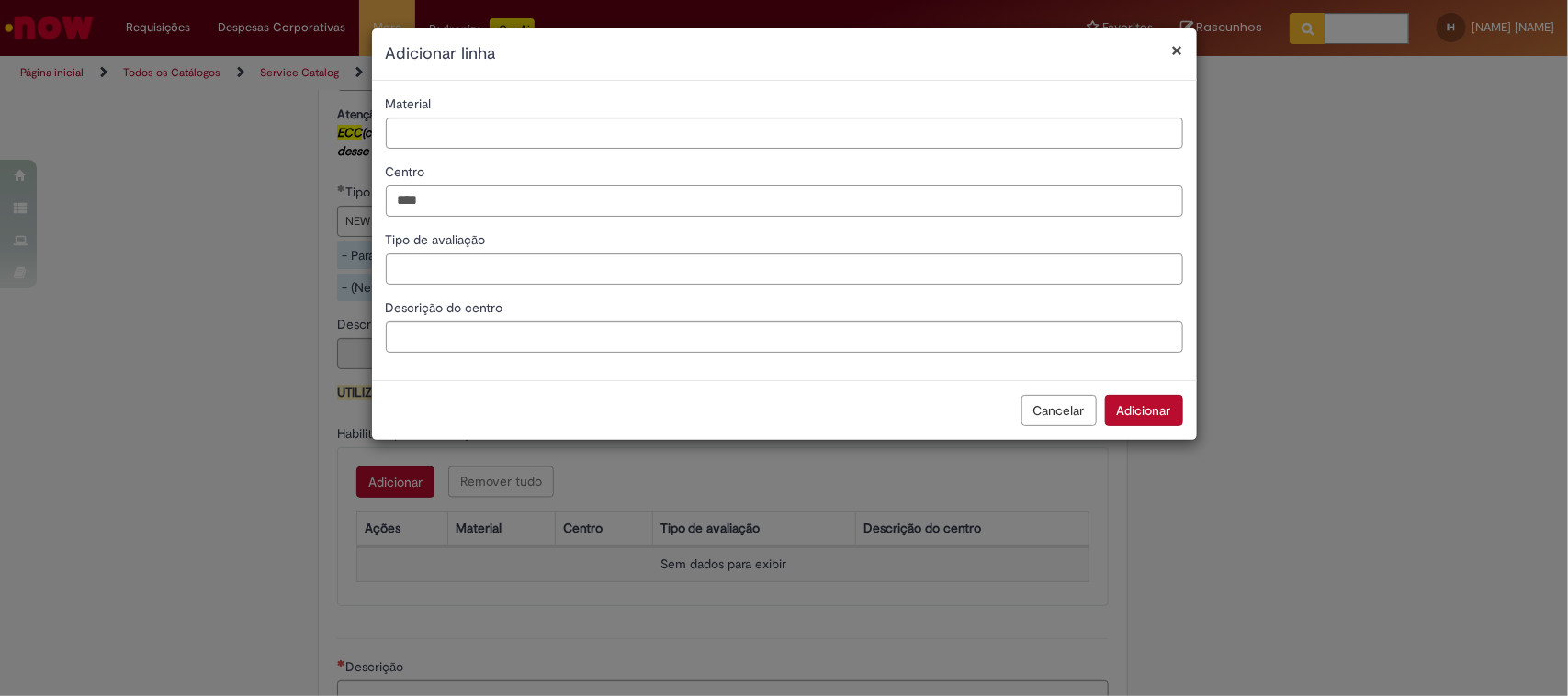 type on "****" 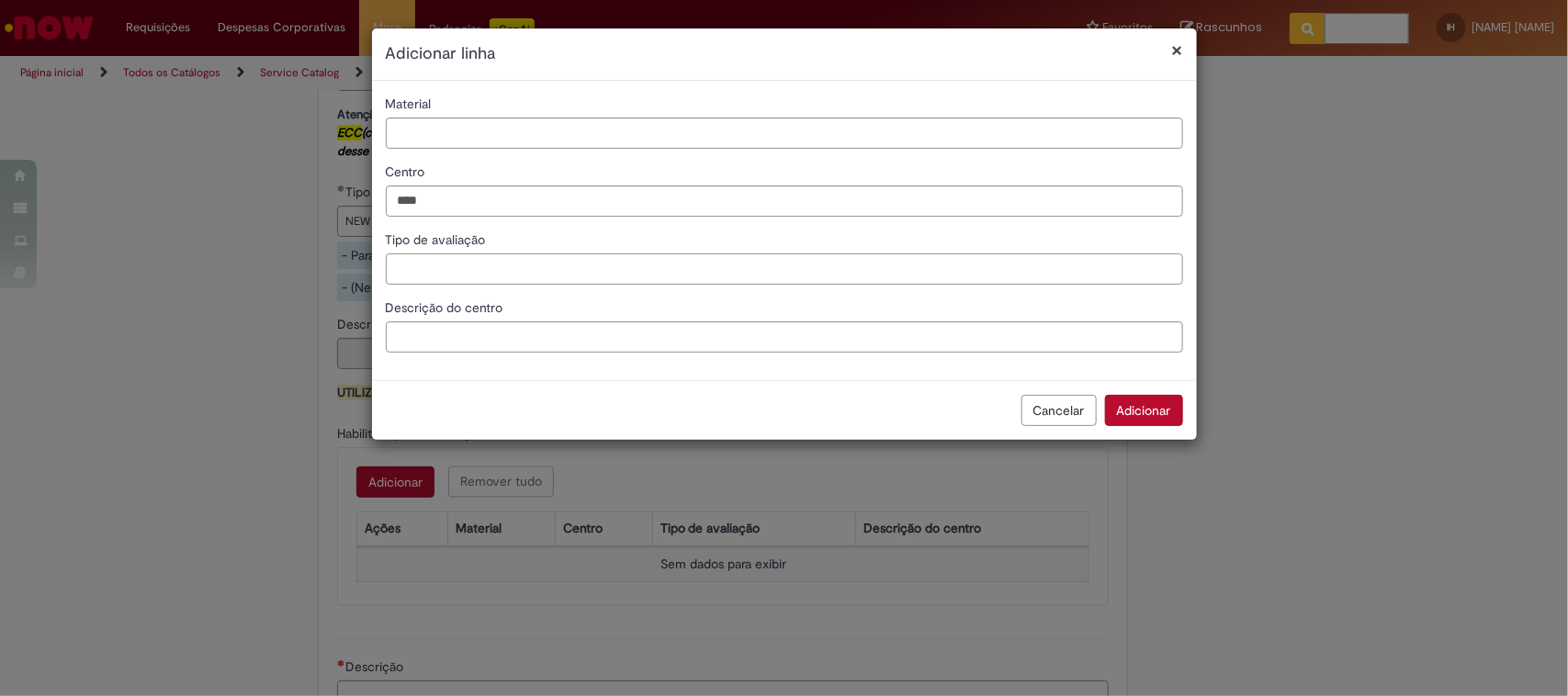 click on "Tipo de avaliação" at bounding box center [784, 269] 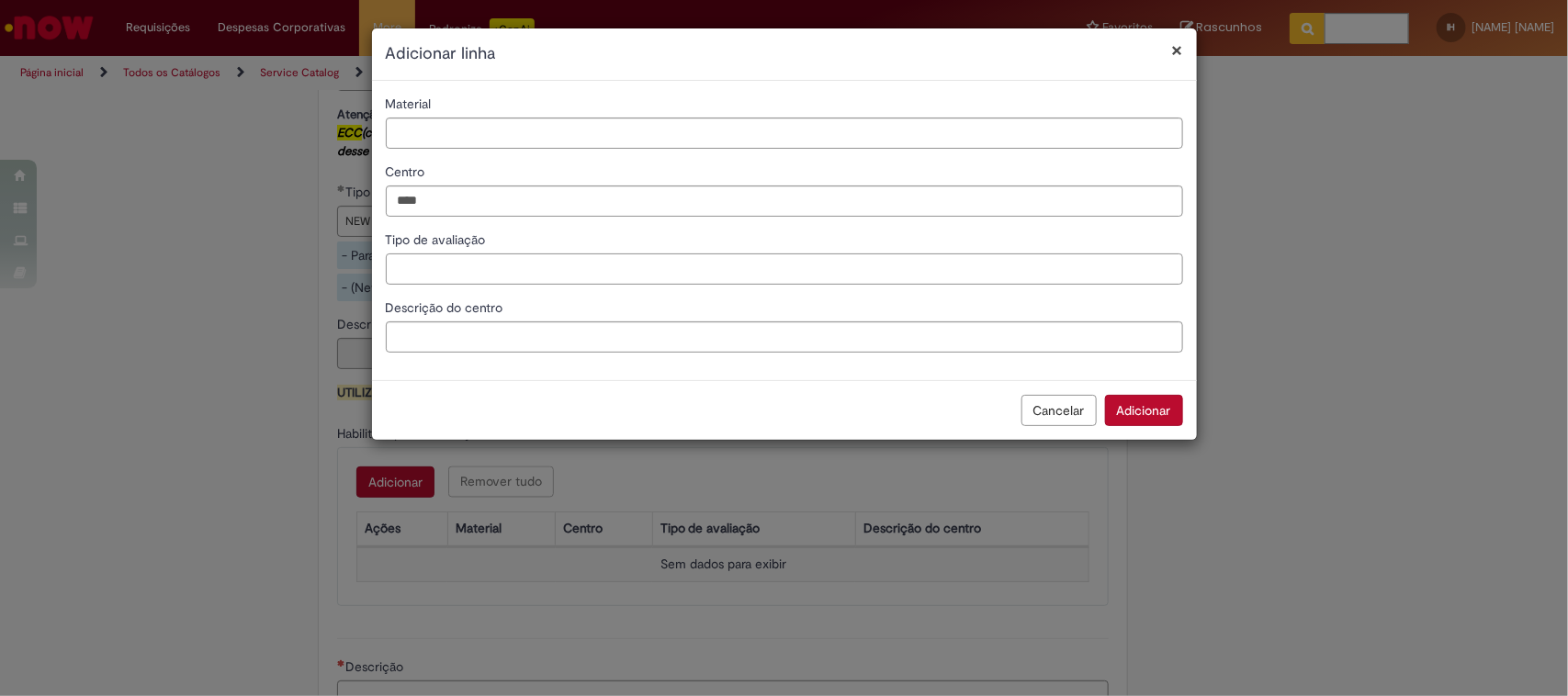 click on "Tipo de avaliação" at bounding box center [784, 269] 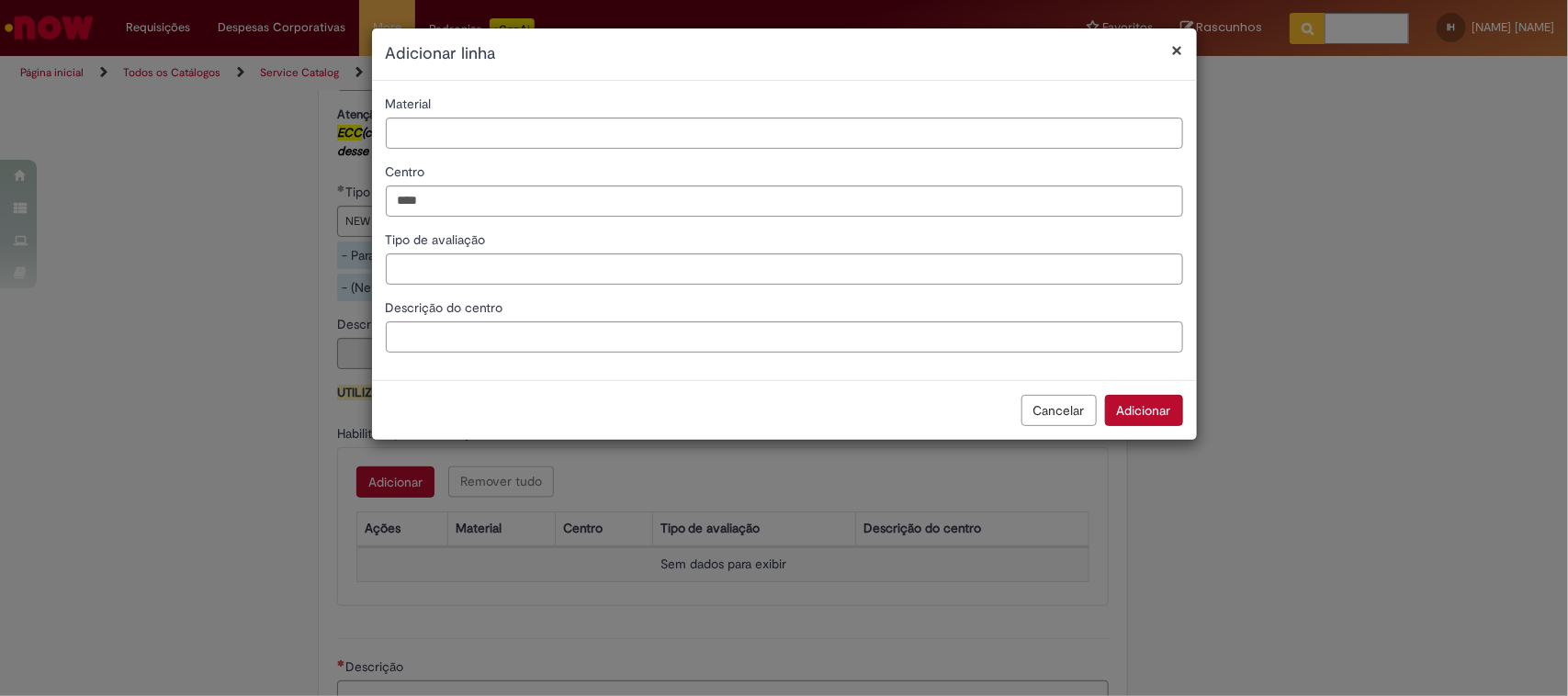 click on "Descrição do centro" at bounding box center [784, 309] 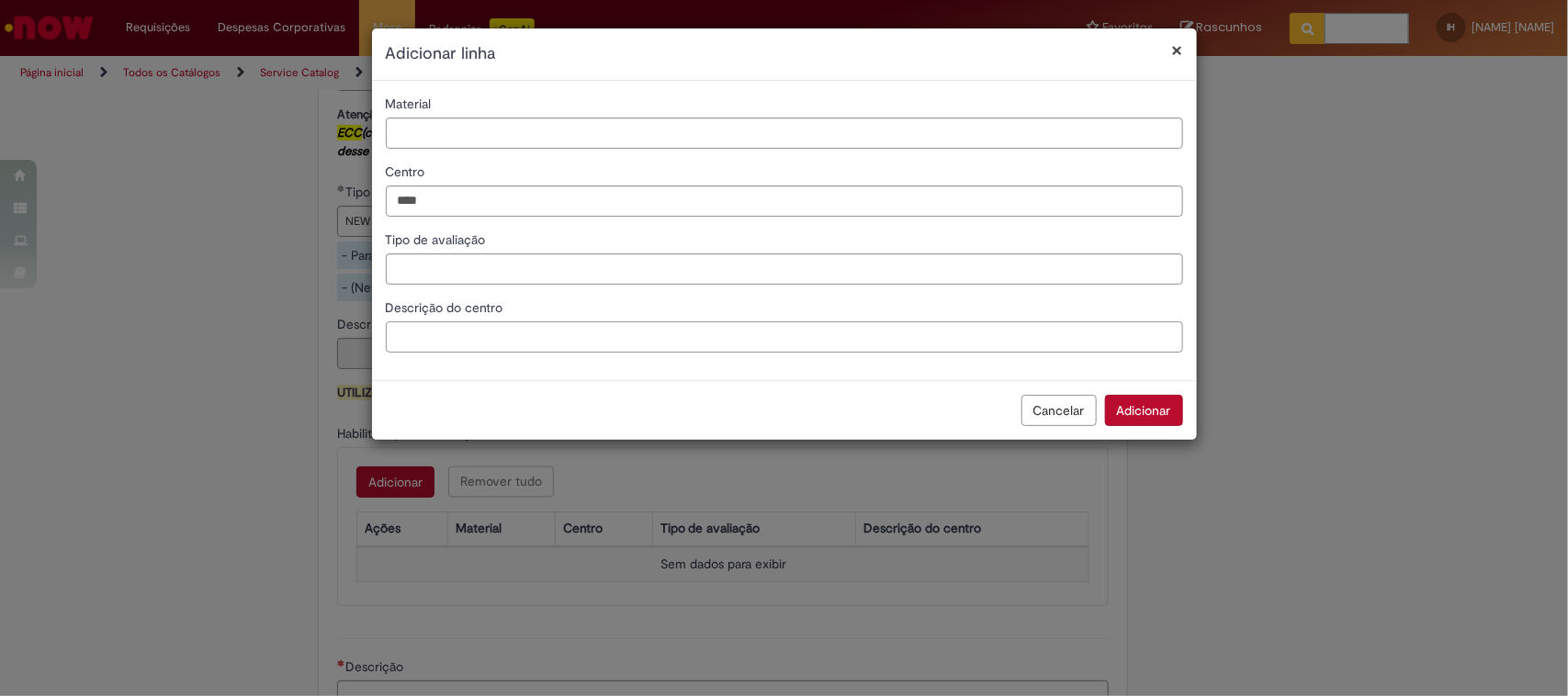 click on "Descrição do centro" at bounding box center [784, 337] 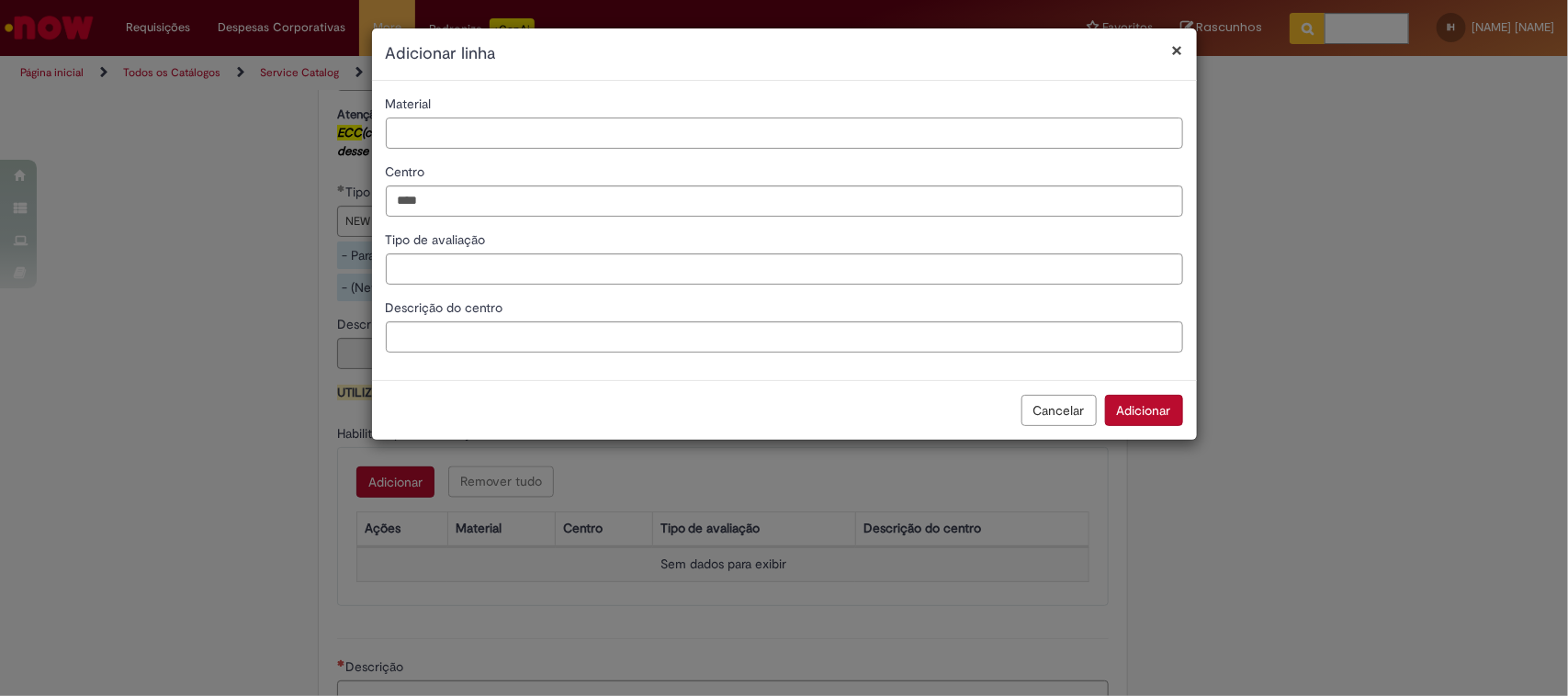 click on "Material" at bounding box center (784, 133) 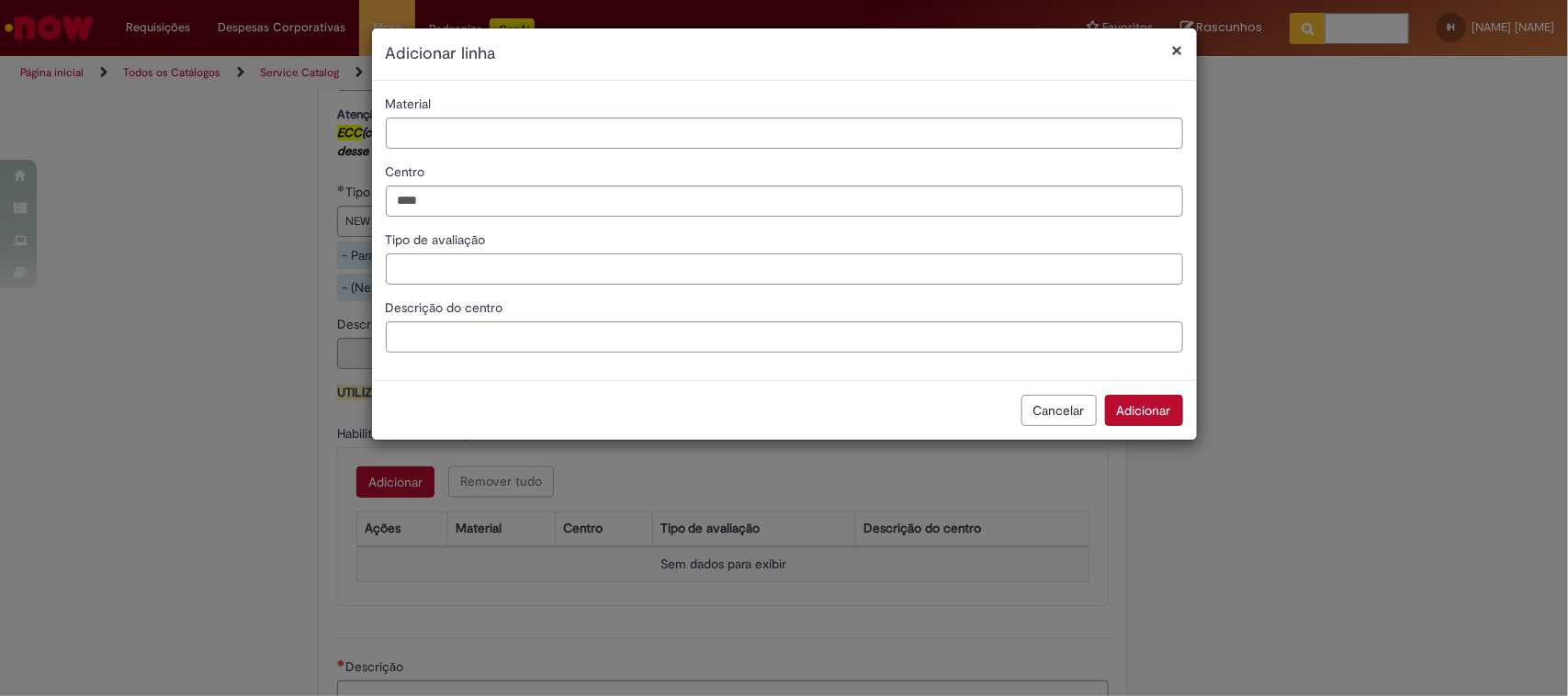 click on "Tipo de avaliação" at bounding box center (784, 269) 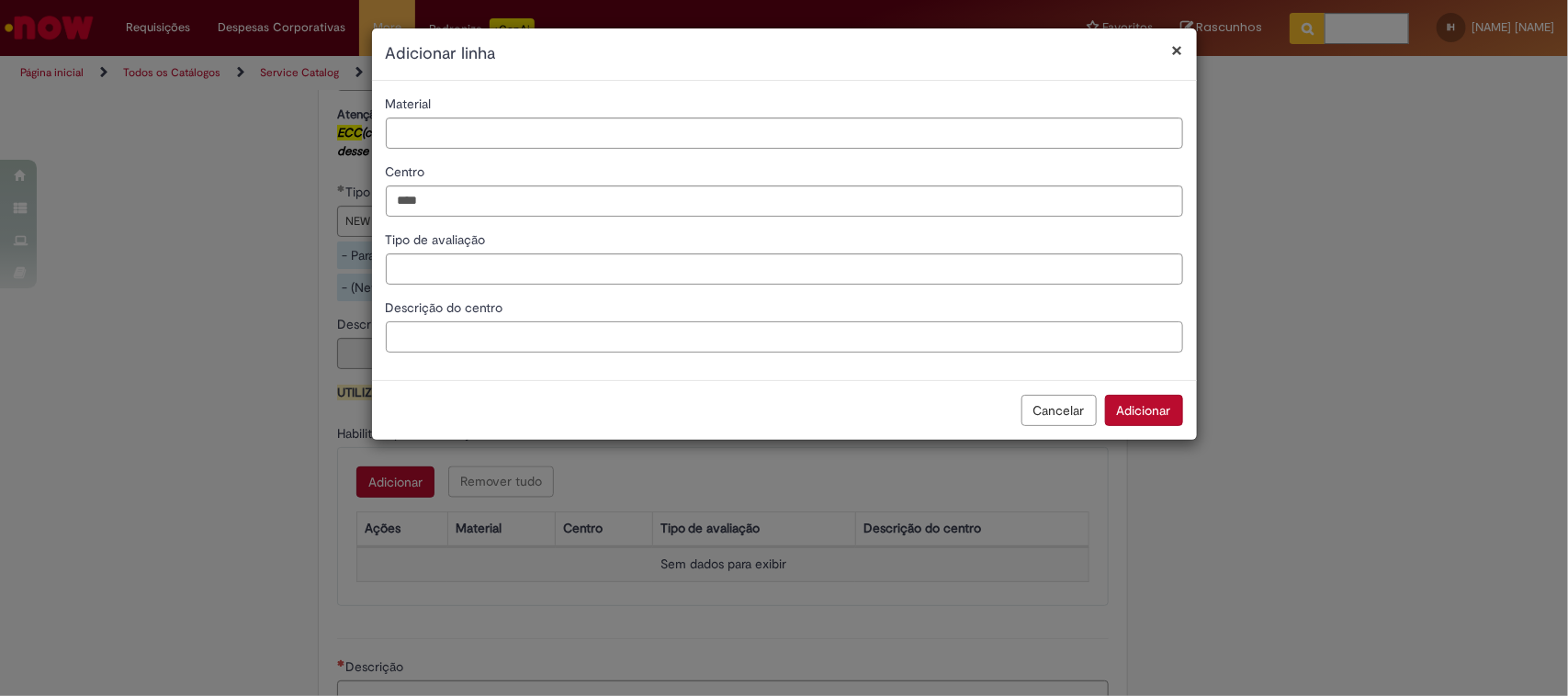 click on "Descrição do centro" at bounding box center [784, 337] 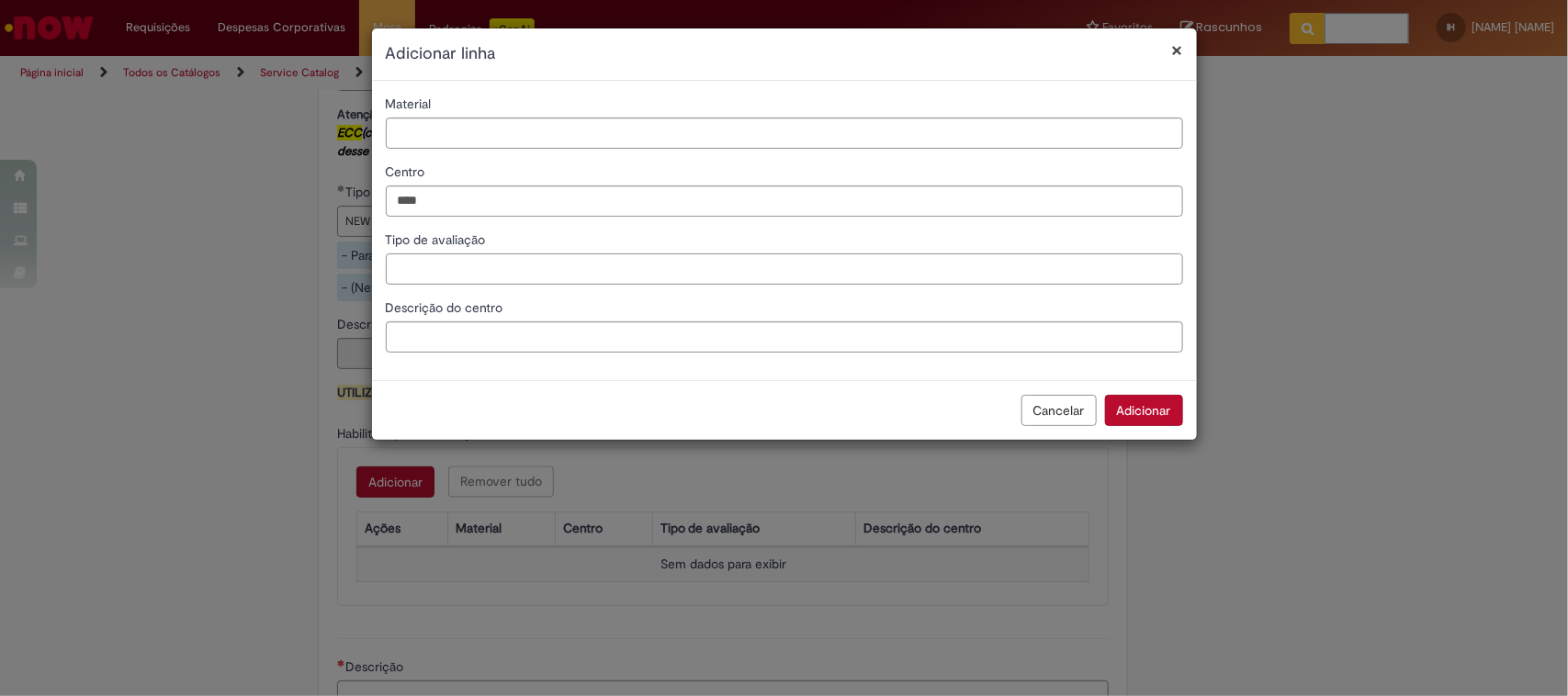 click on "Tipo de avaliação" at bounding box center (784, 269) 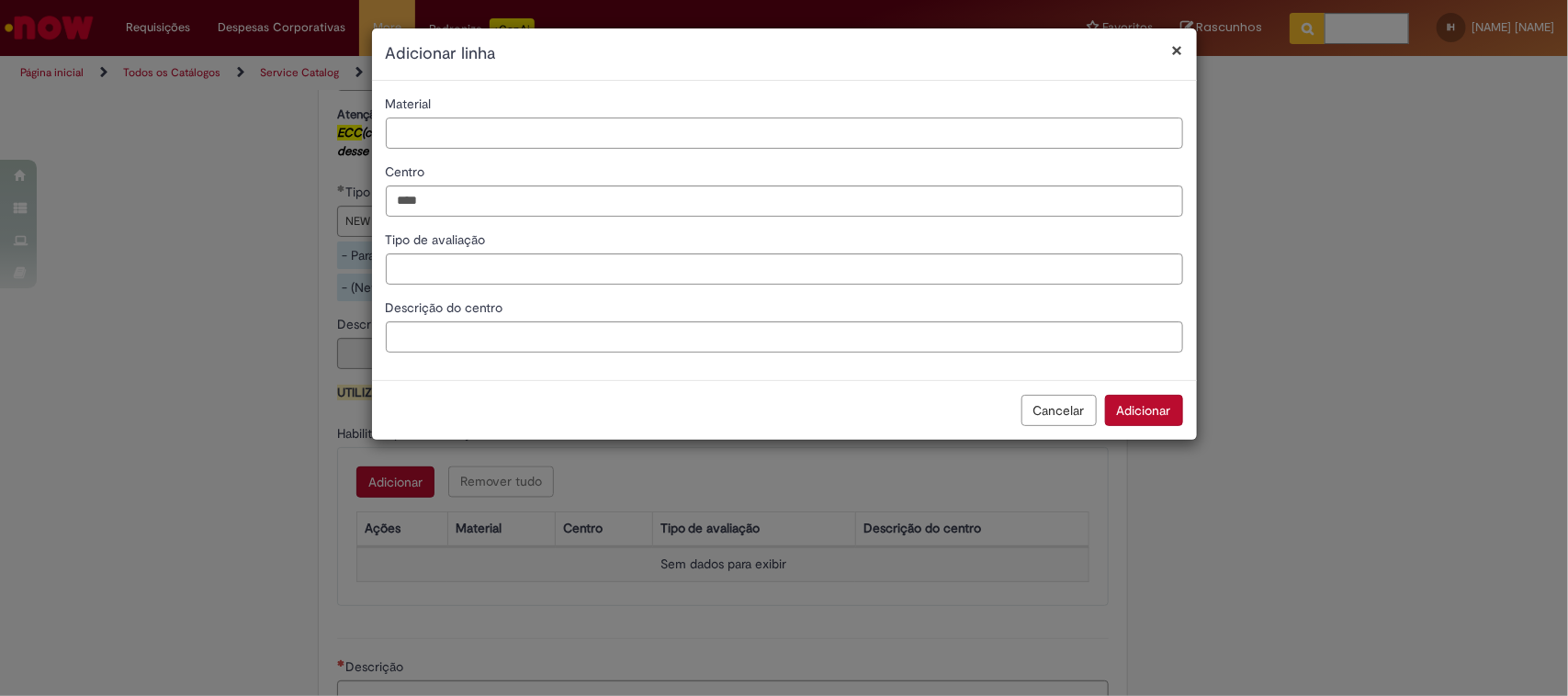 click on "Material" at bounding box center [784, 133] 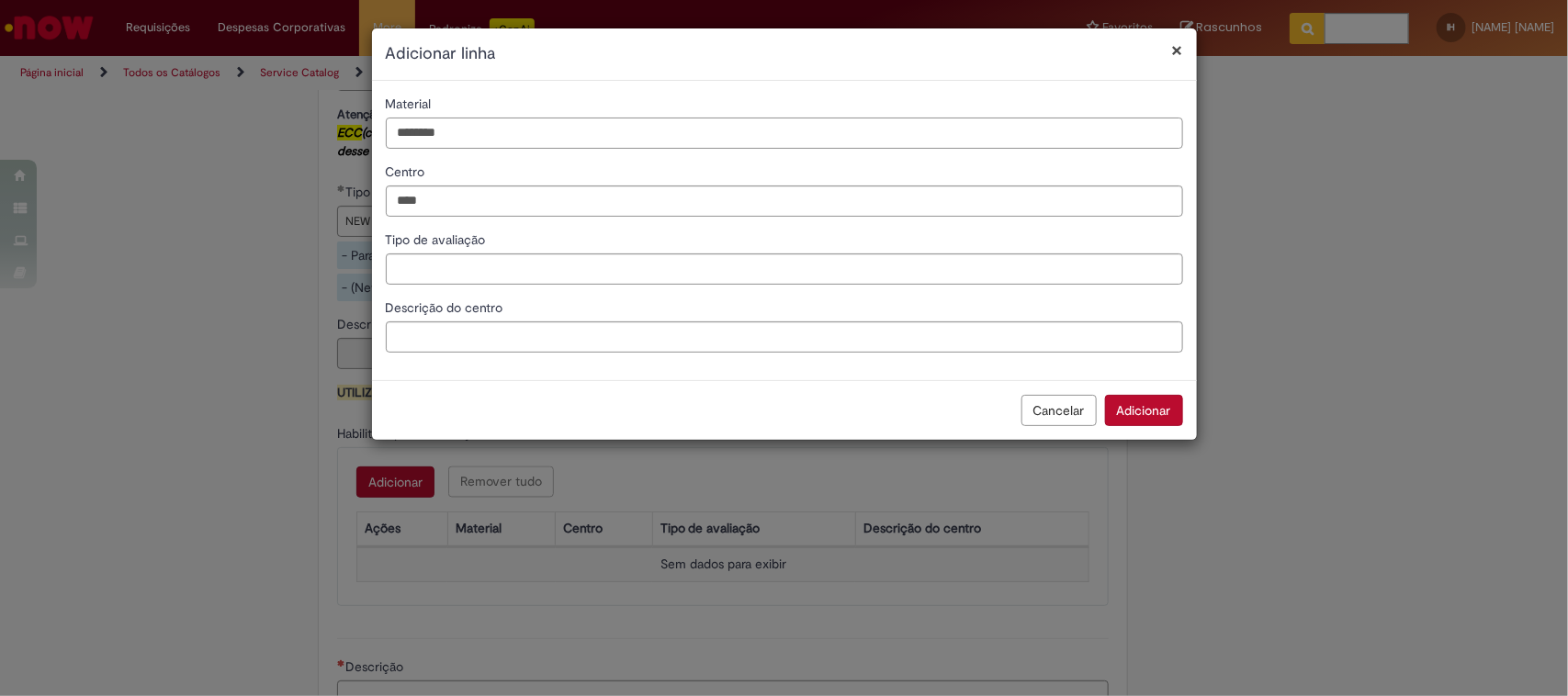type on "********" 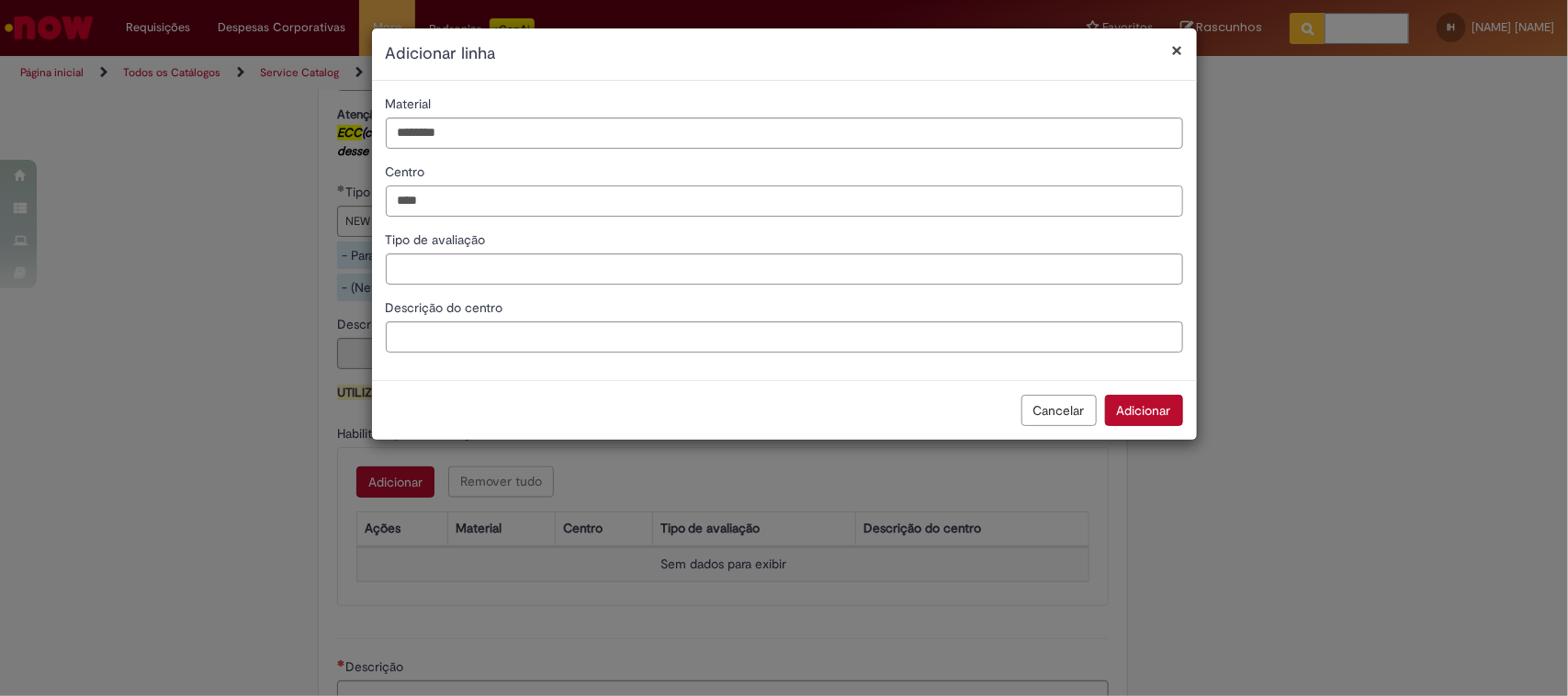click on "****" at bounding box center [784, 201] 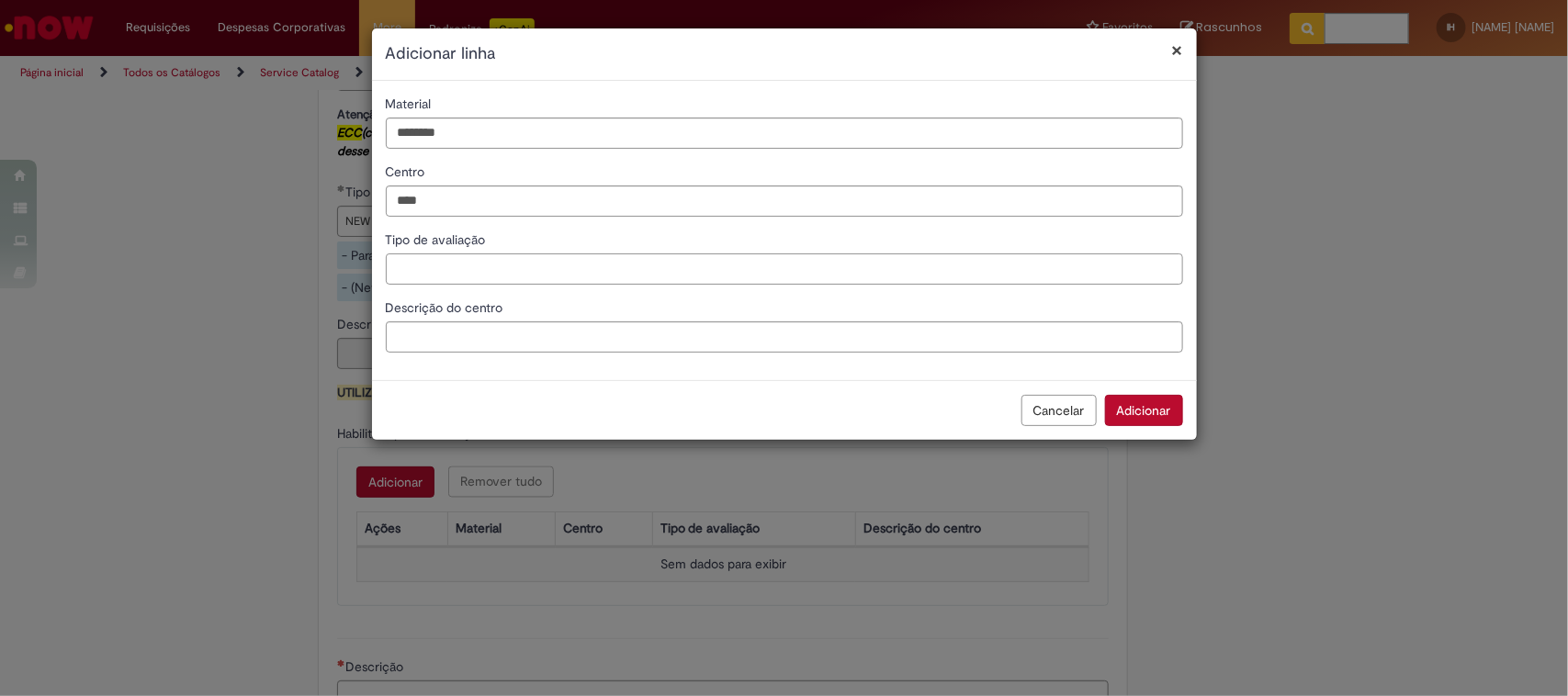 click on "Tipo de avaliação" at bounding box center (784, 269) 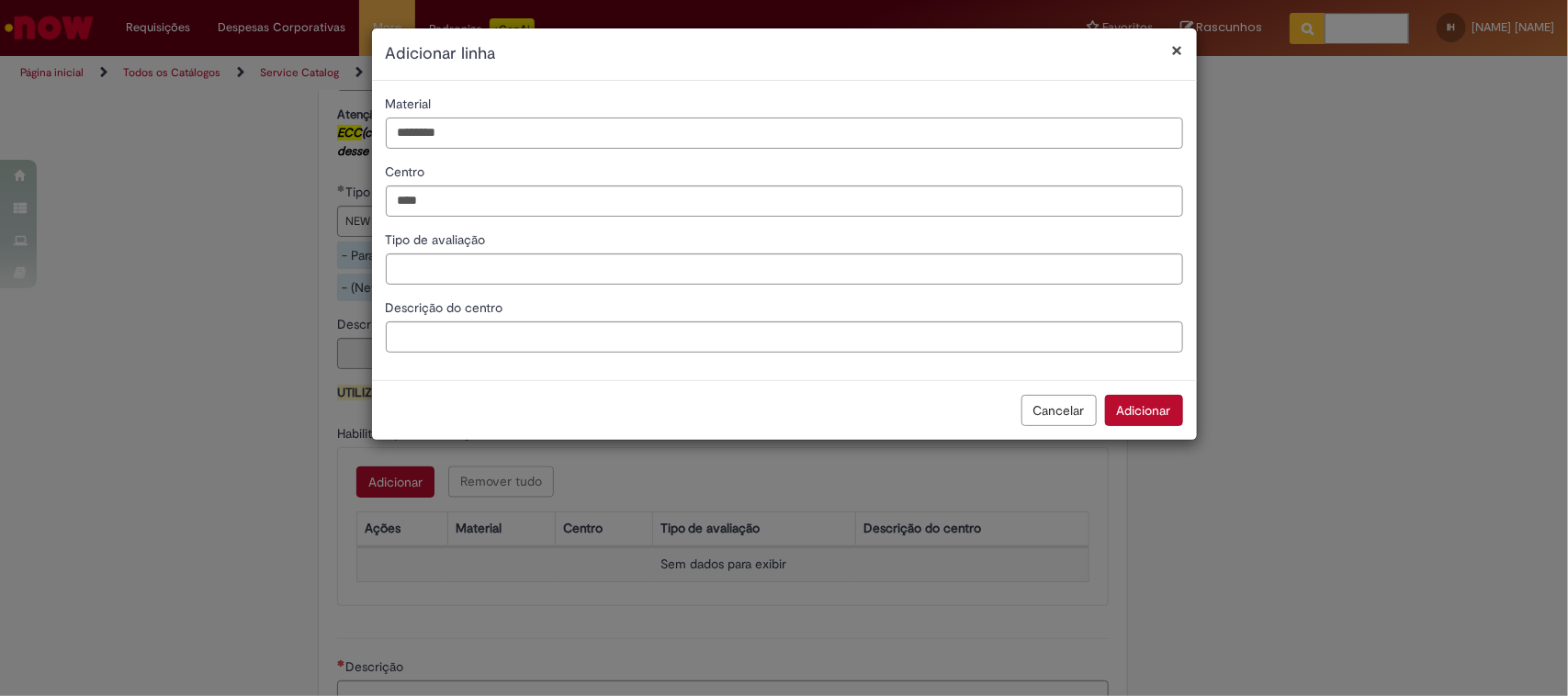 drag, startPoint x: 498, startPoint y: 147, endPoint x: 375, endPoint y: 175, distance: 126.14674 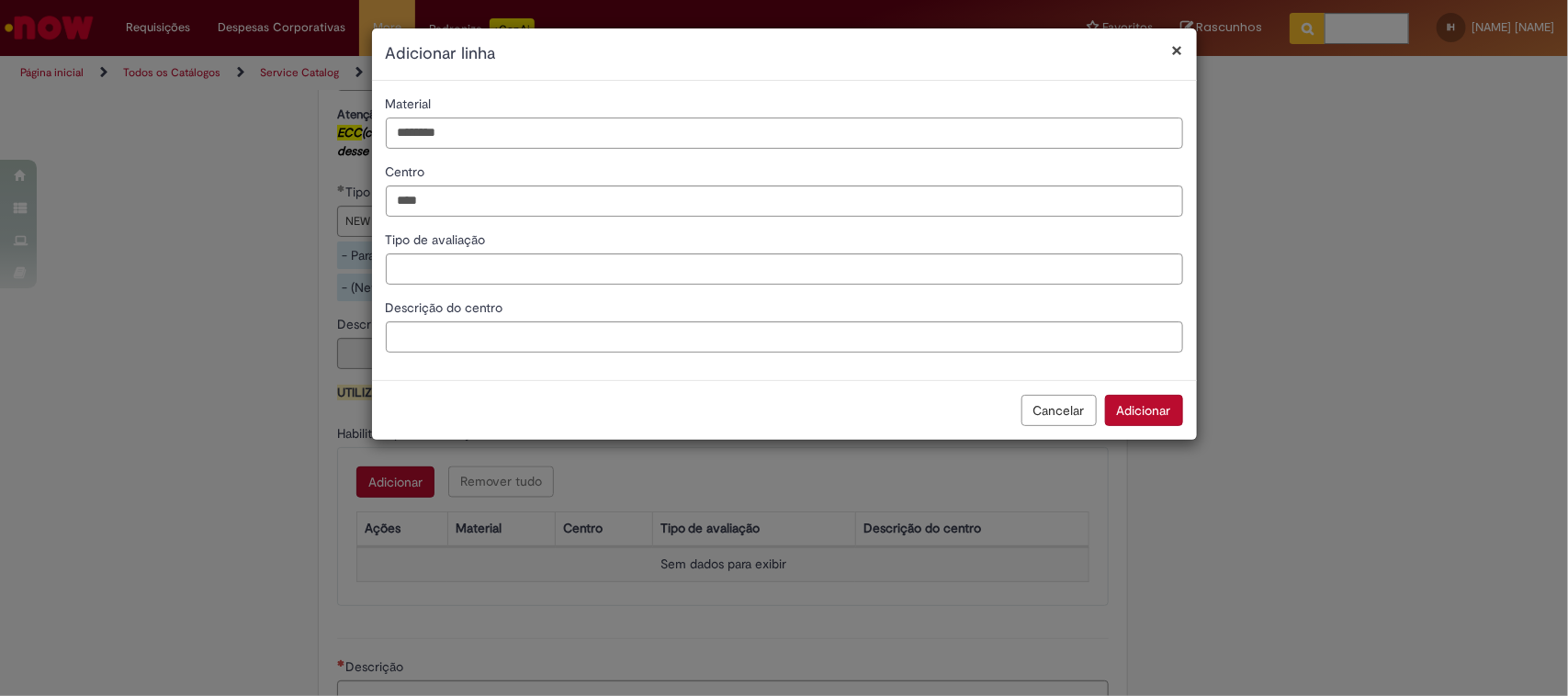 type on "********" 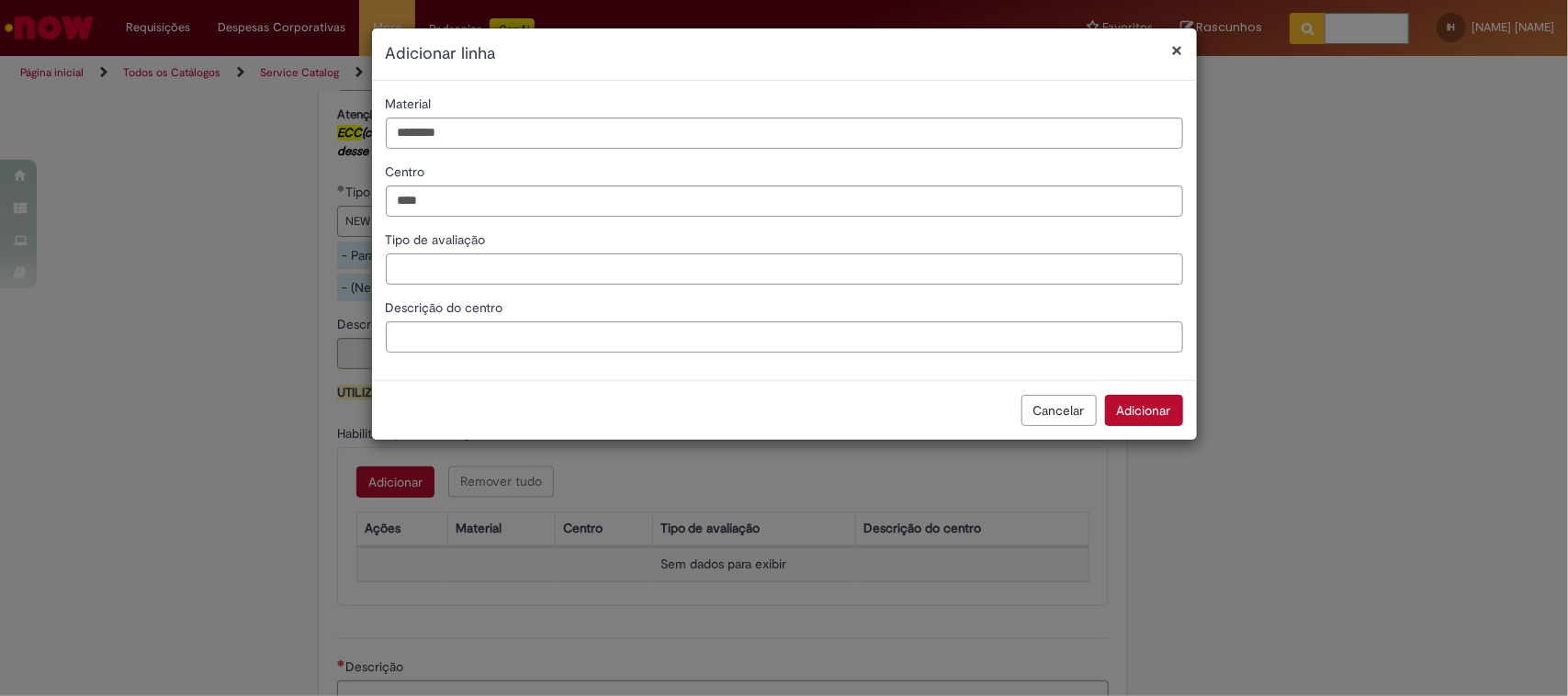 click on "Tipo de avaliação" at bounding box center (784, 269) 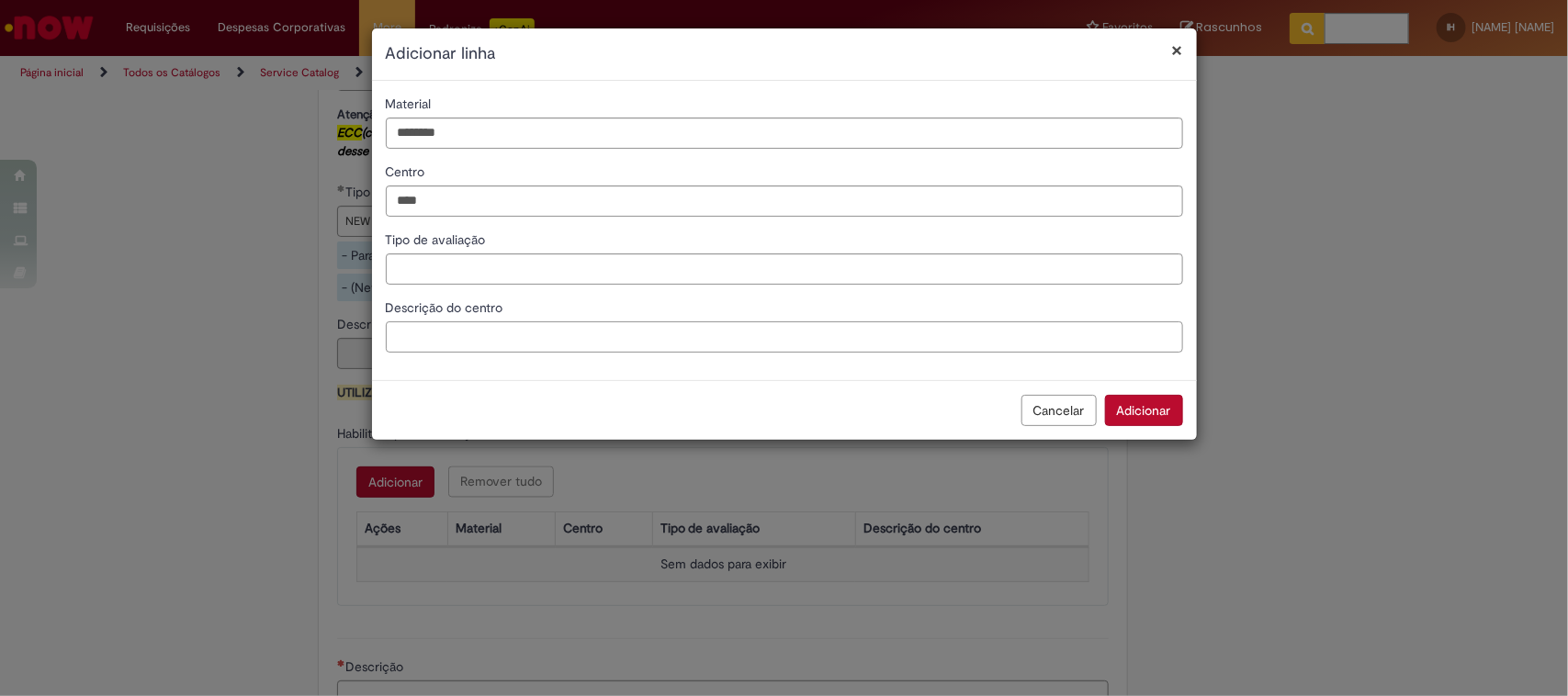 click on "Descrição do centro" at bounding box center (784, 337) 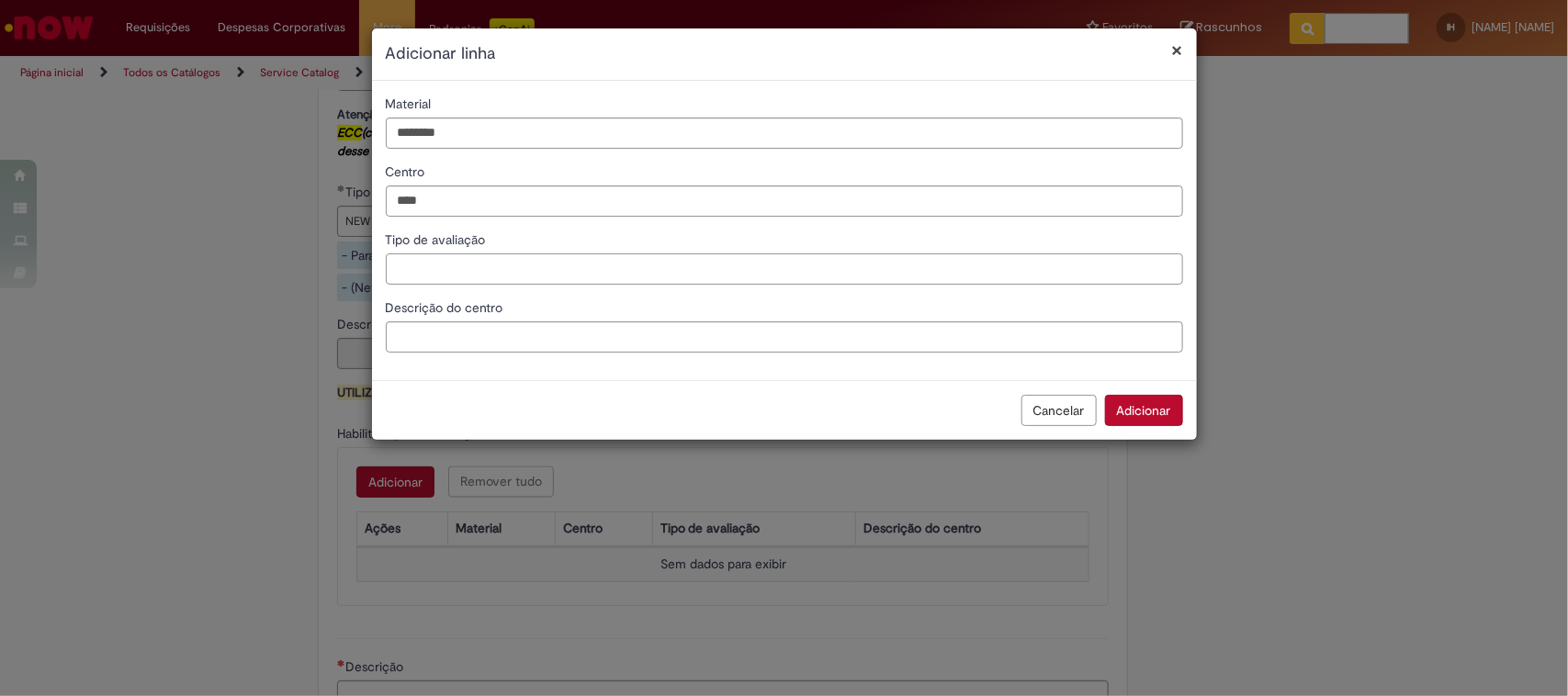 click on "Tipo de avaliação" at bounding box center [784, 269] 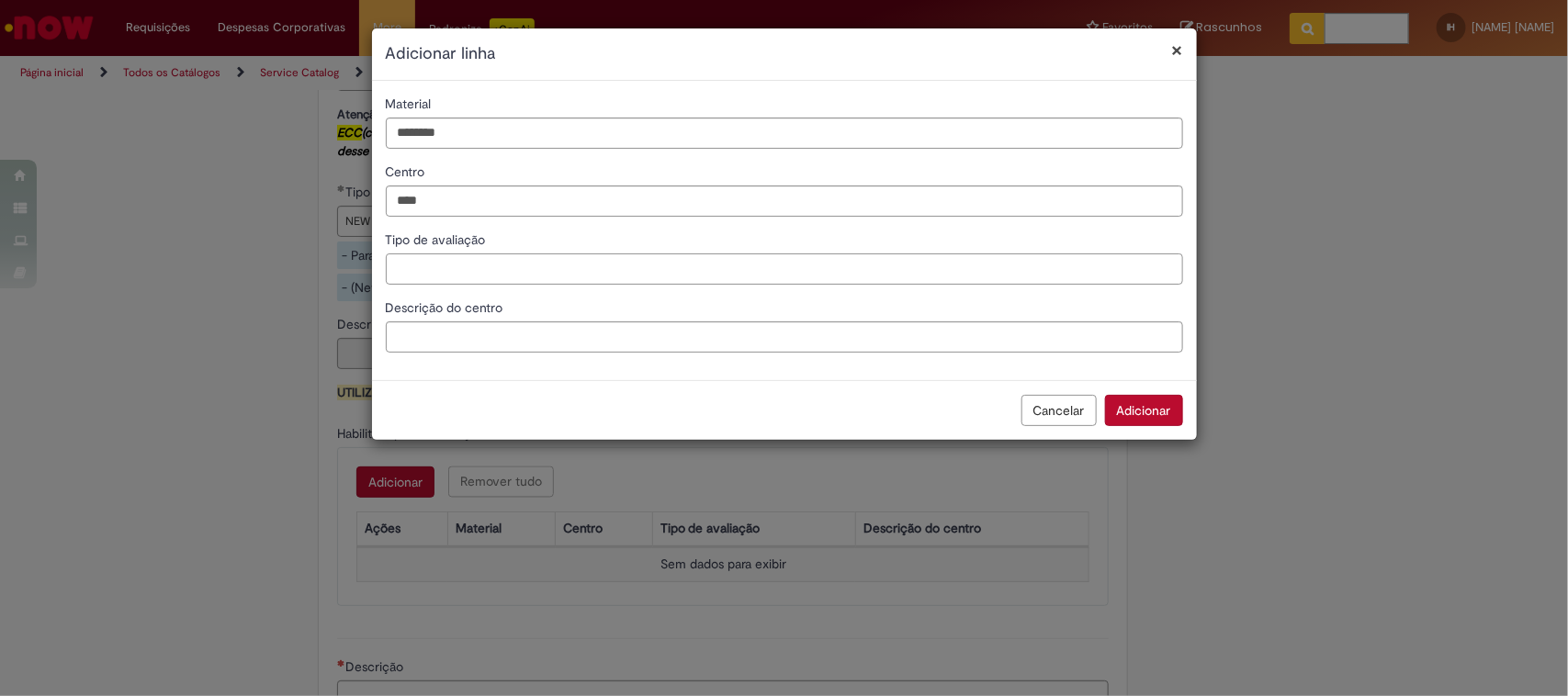 click on "Tipo de avaliação" at bounding box center [784, 269] 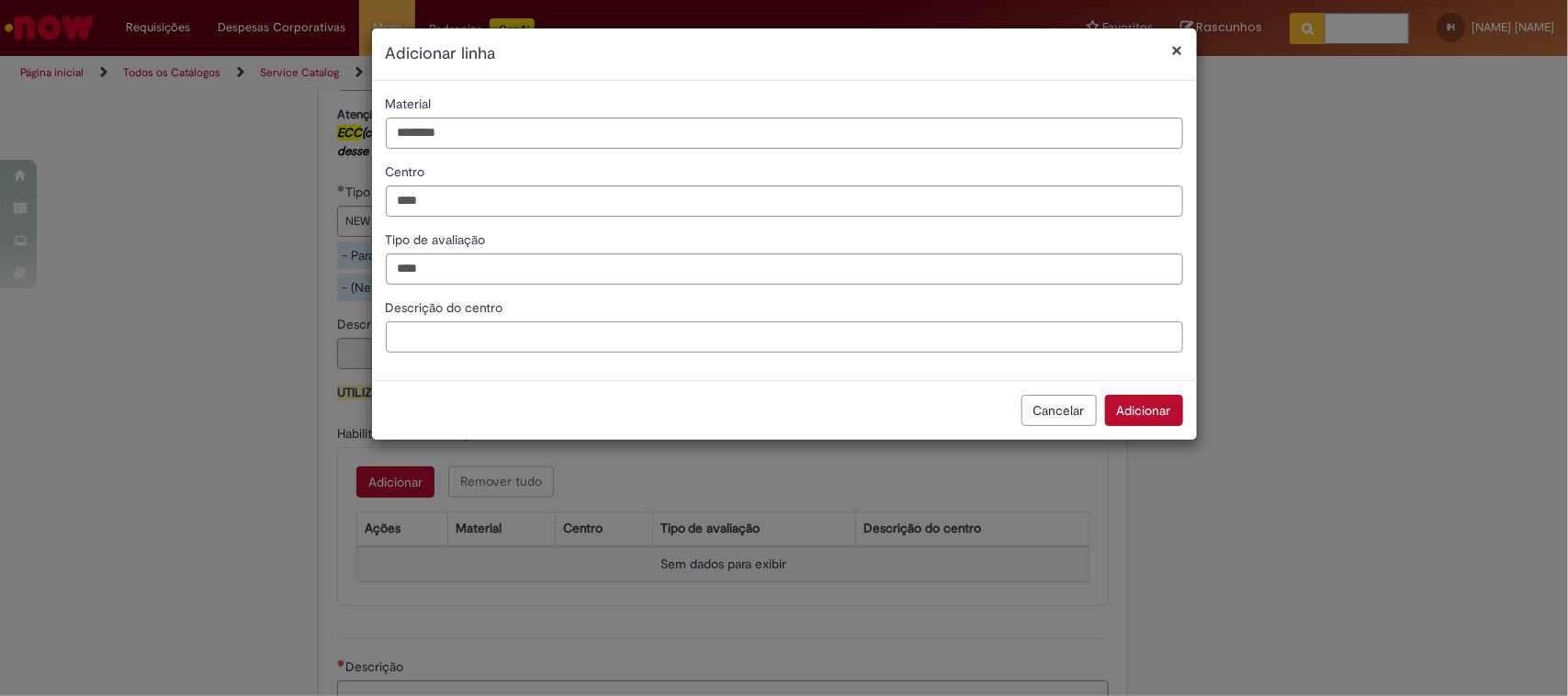 click on "Descrição do centro" at bounding box center [784, 337] 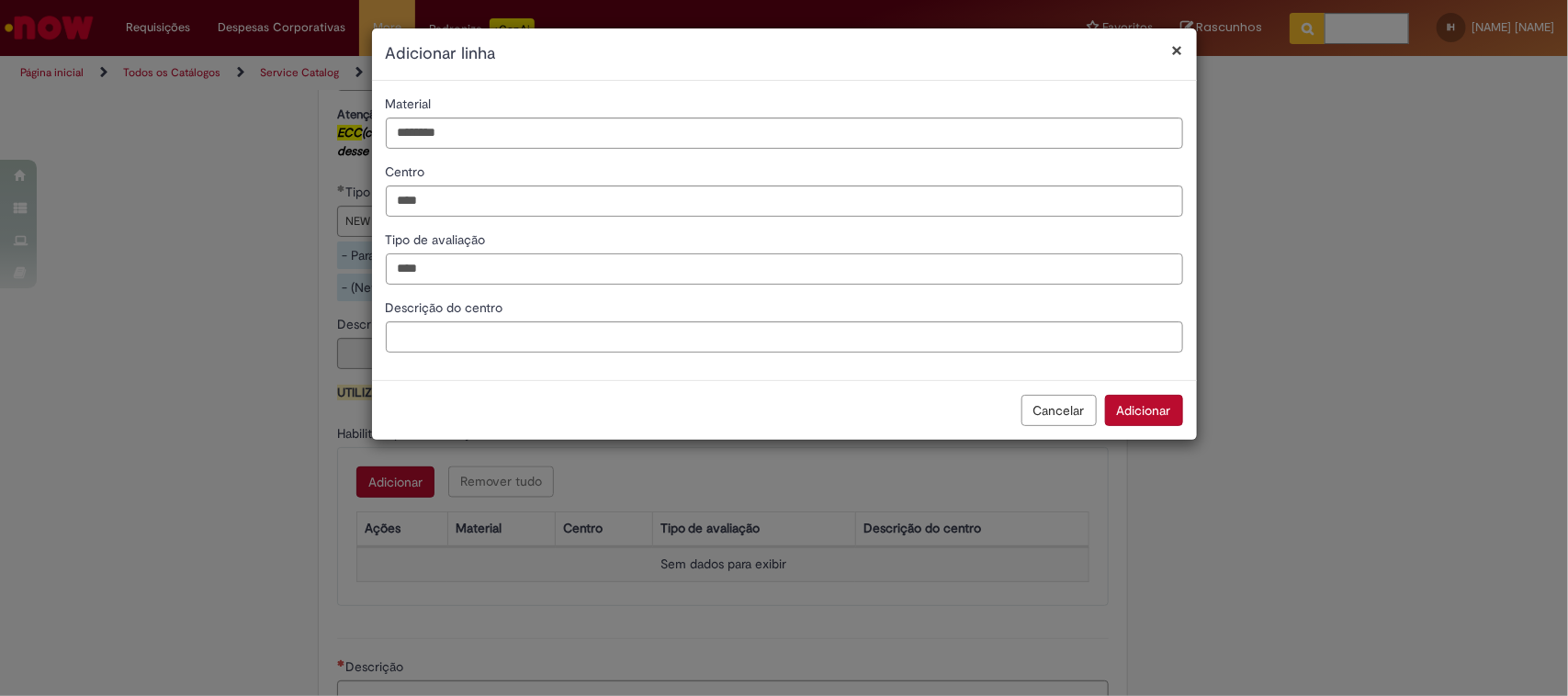 click on "****" at bounding box center [784, 269] 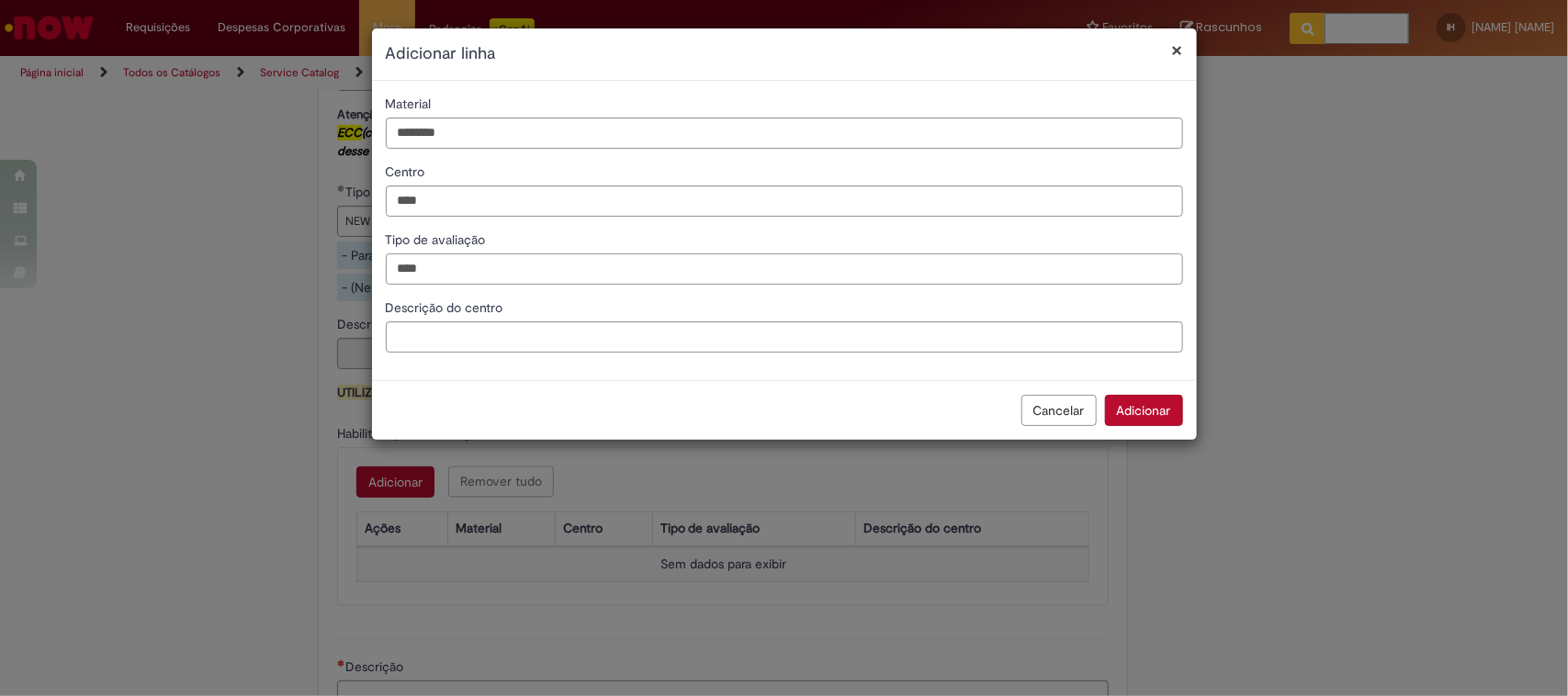 click on "****" at bounding box center (784, 269) 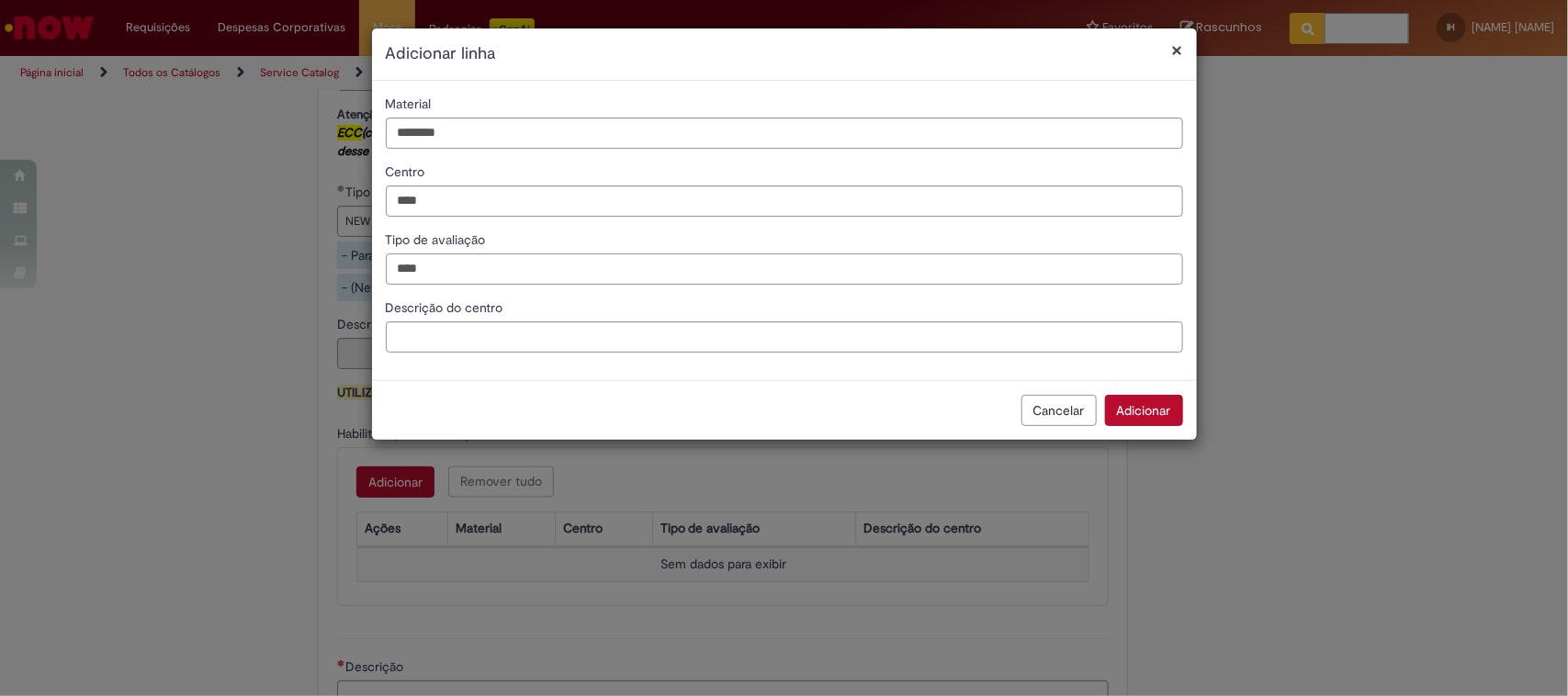 type on "****" 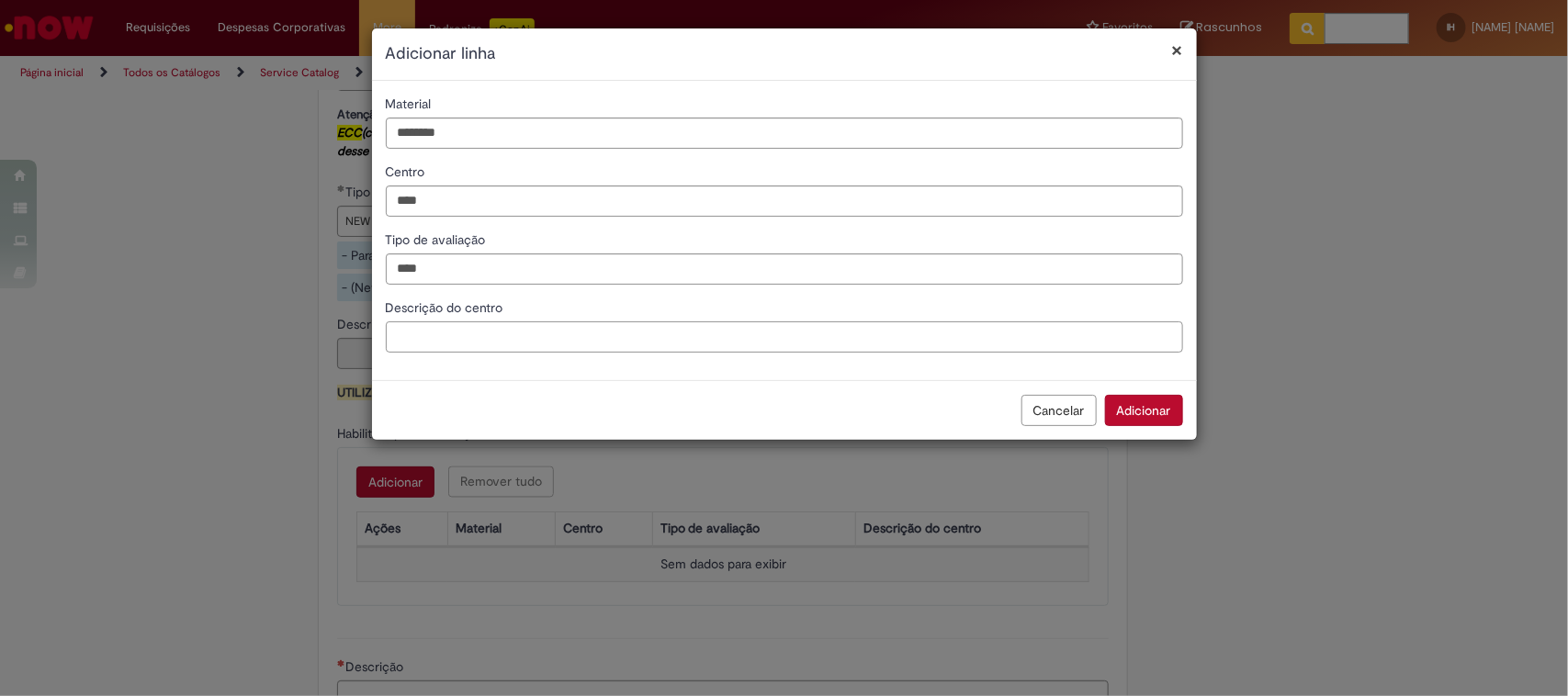 click on "Descrição do centro" at bounding box center (784, 337) 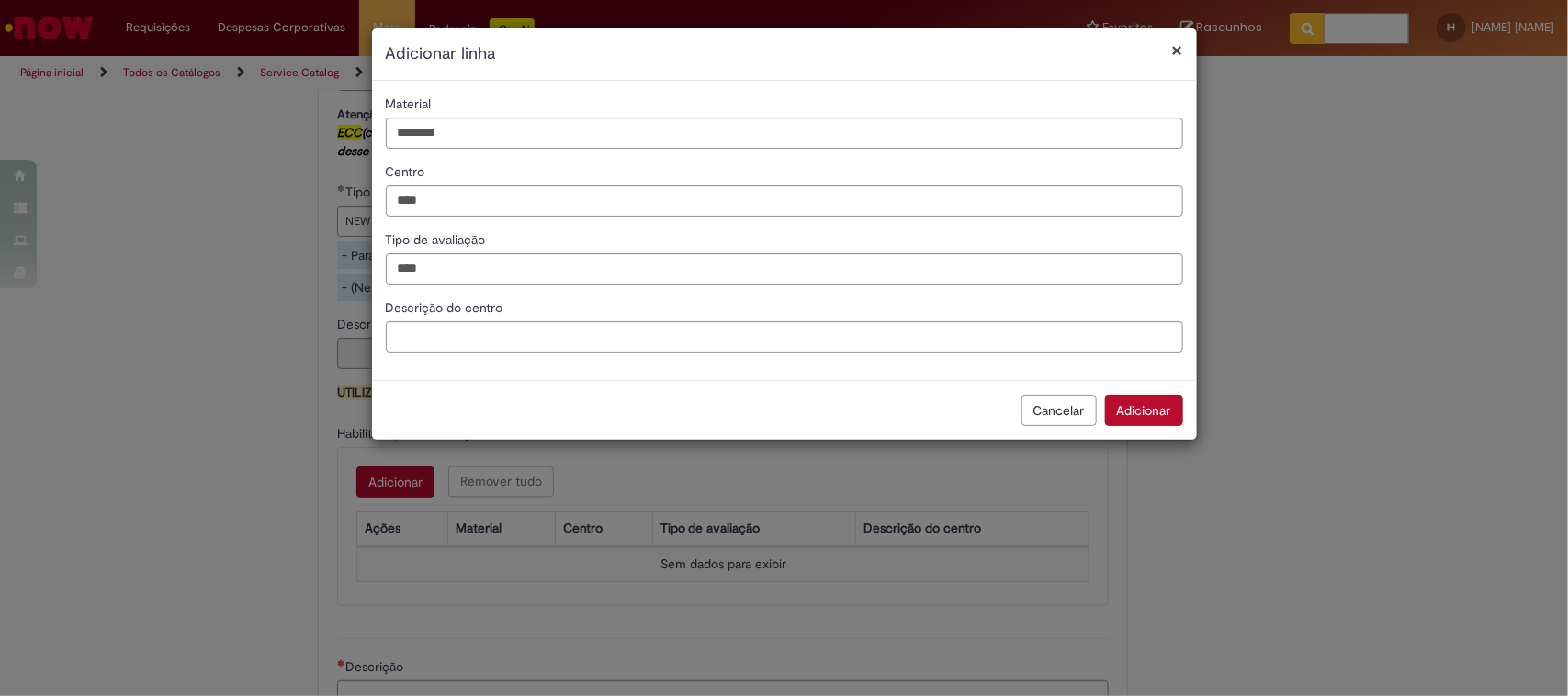 click on "Adicionar" at bounding box center [1144, 410] 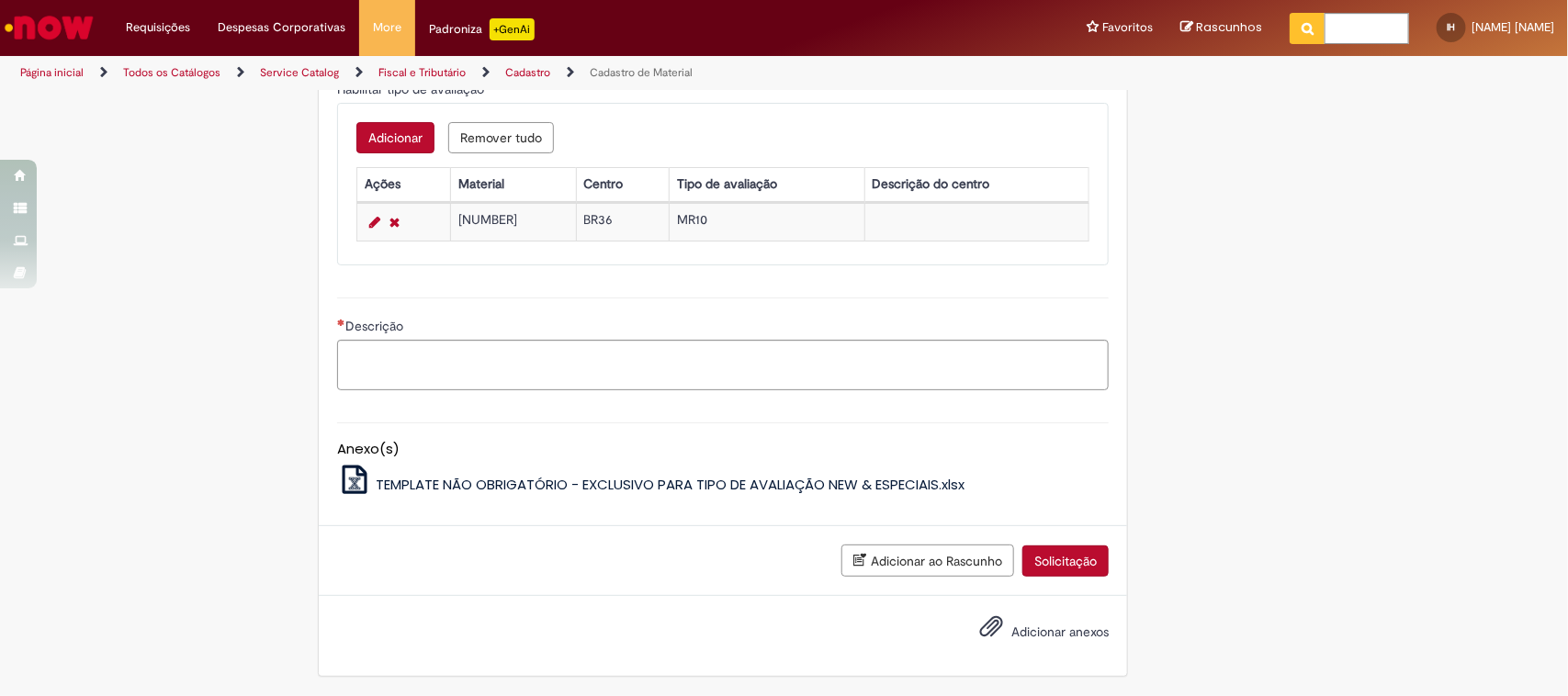 scroll, scrollTop: 1613, scrollLeft: 0, axis: vertical 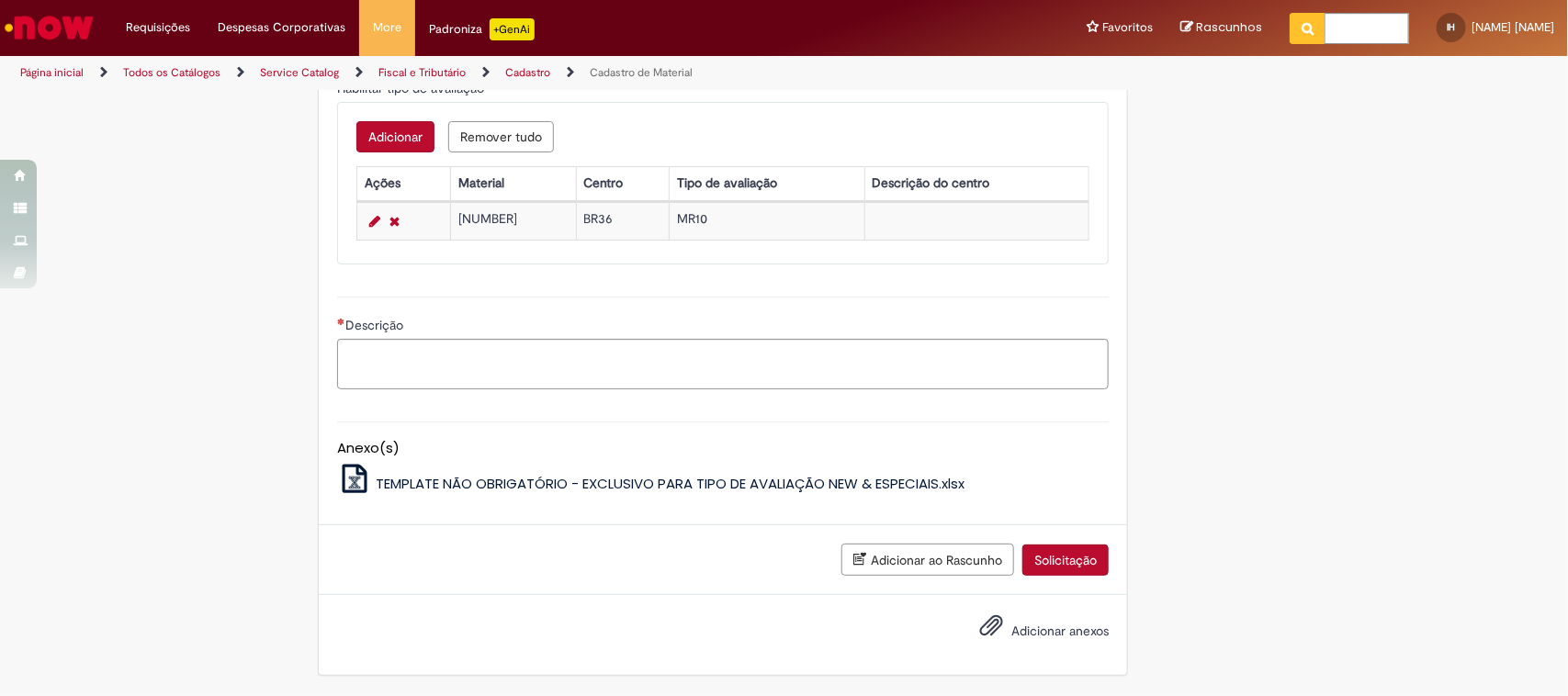 click on "Solicitação" at bounding box center (1066, 560) 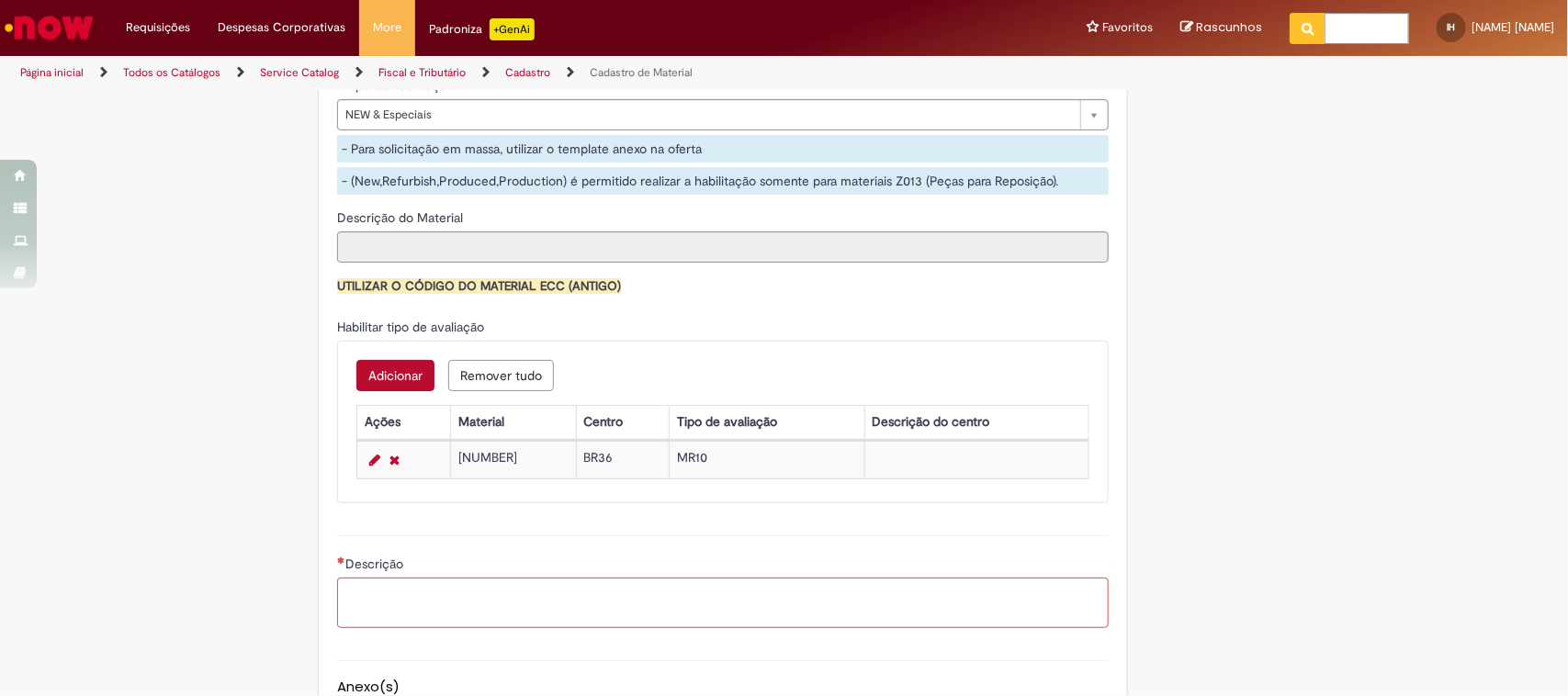 scroll, scrollTop: 1599, scrollLeft: 0, axis: vertical 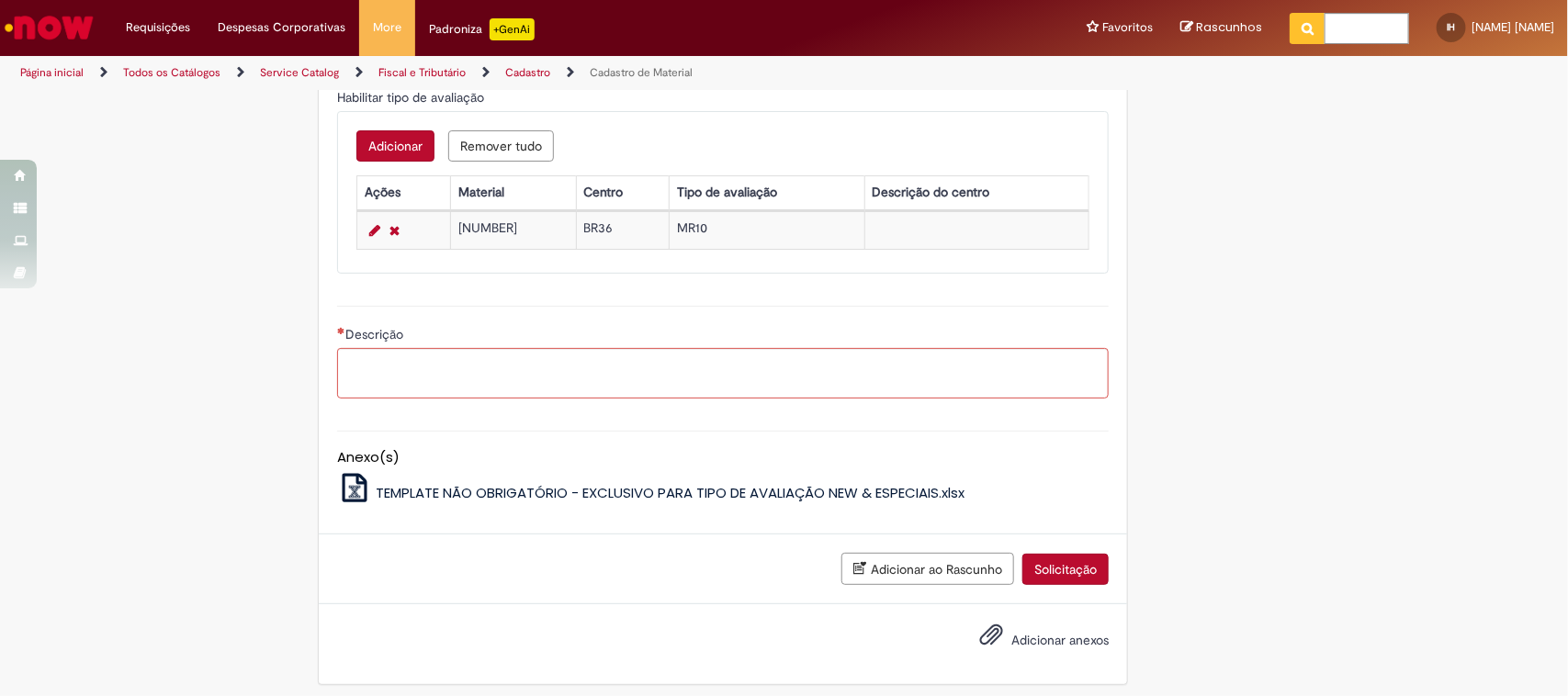 click on "Solicitação" at bounding box center (1066, 569) 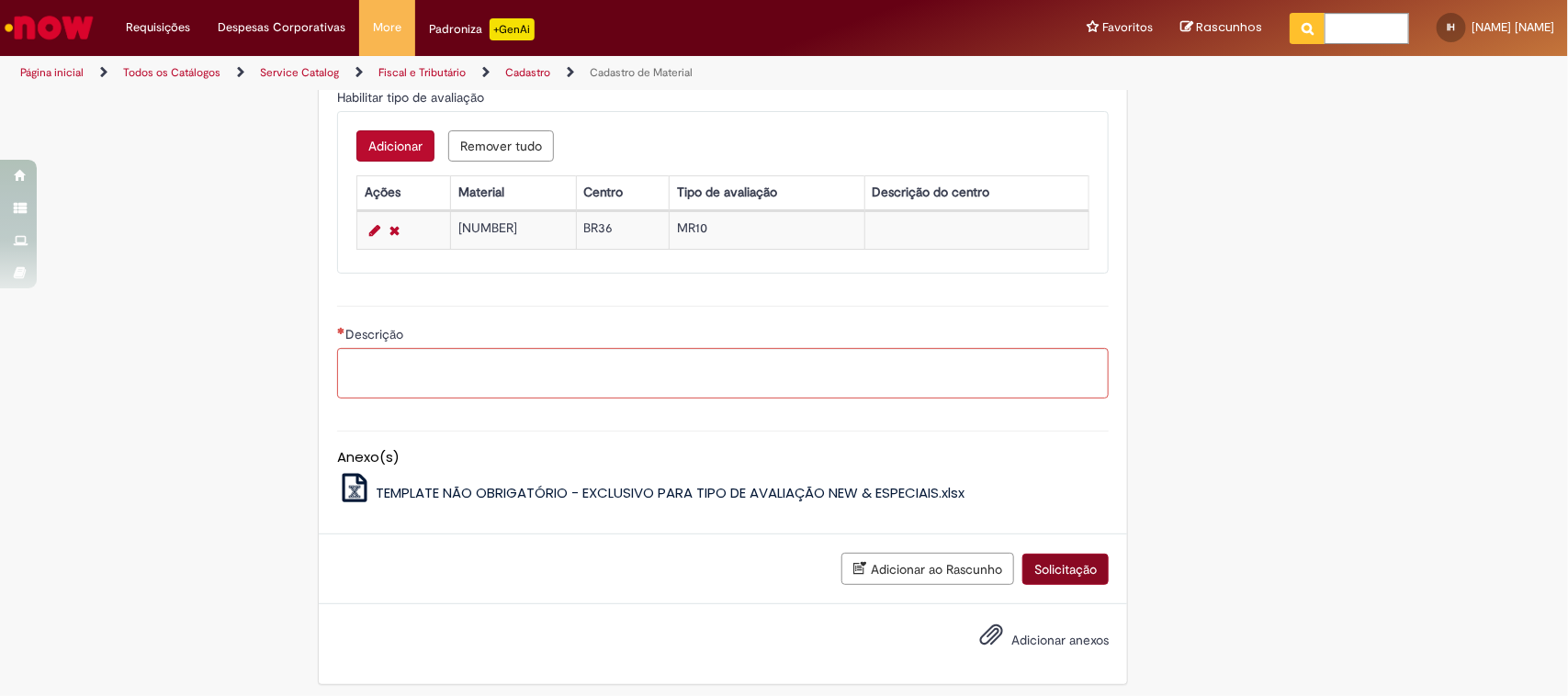 type on "**********" 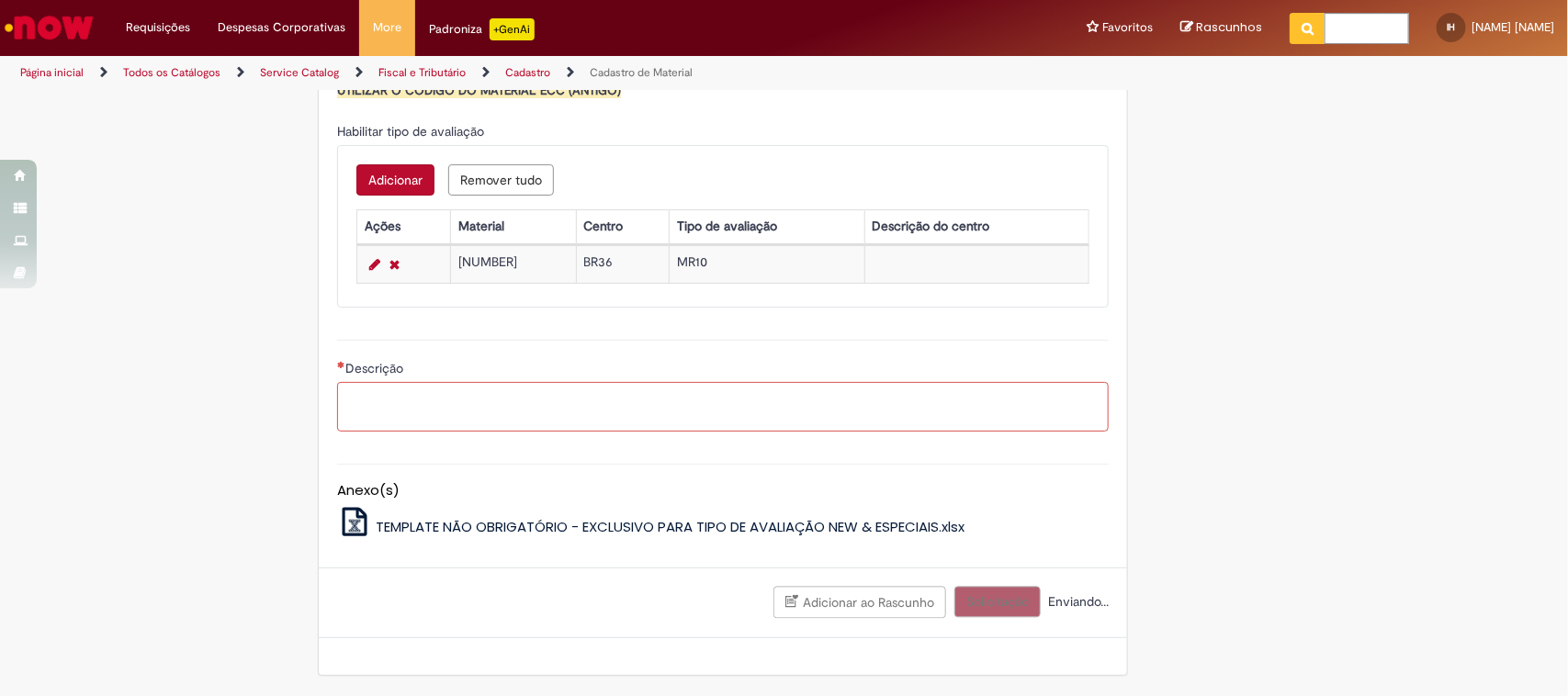 scroll, scrollTop: 1555, scrollLeft: 0, axis: vertical 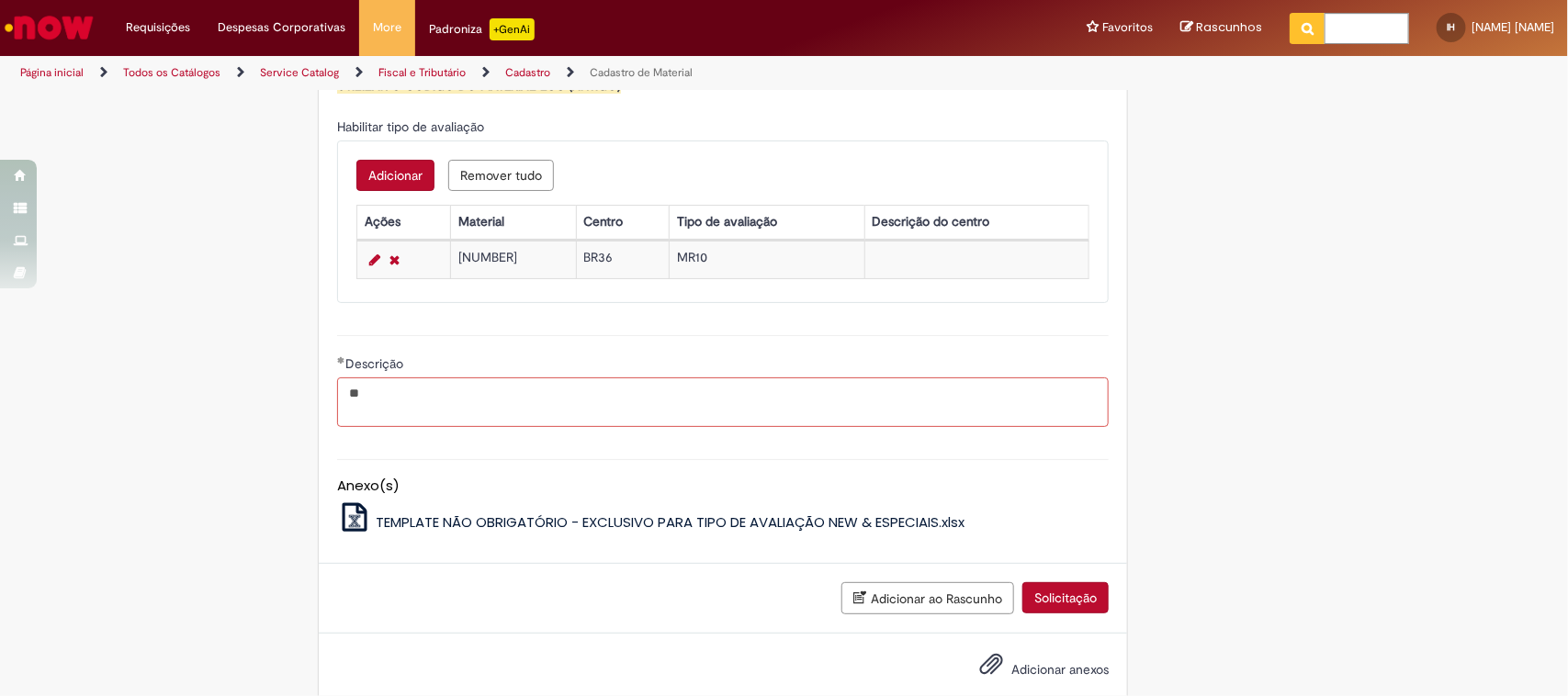 type on "*" 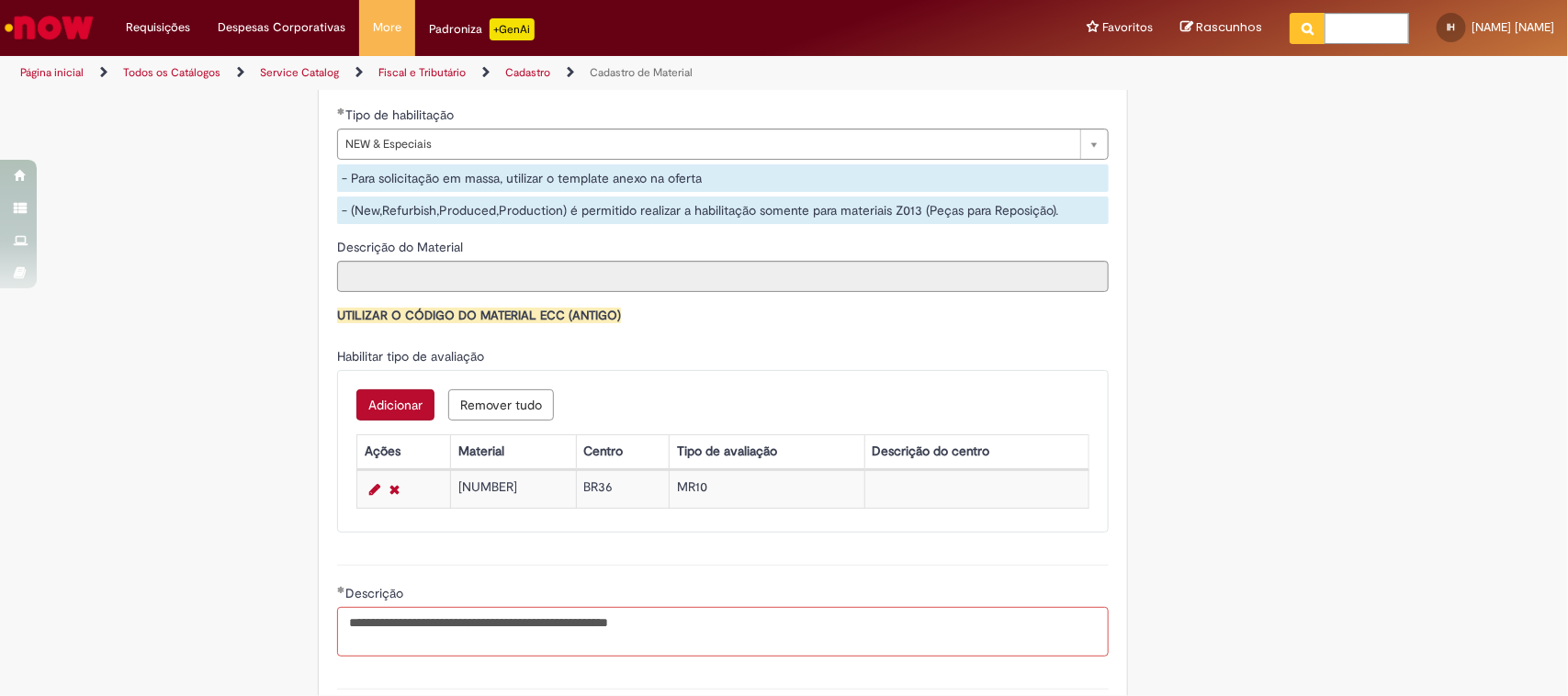 scroll, scrollTop: 1440, scrollLeft: 0, axis: vertical 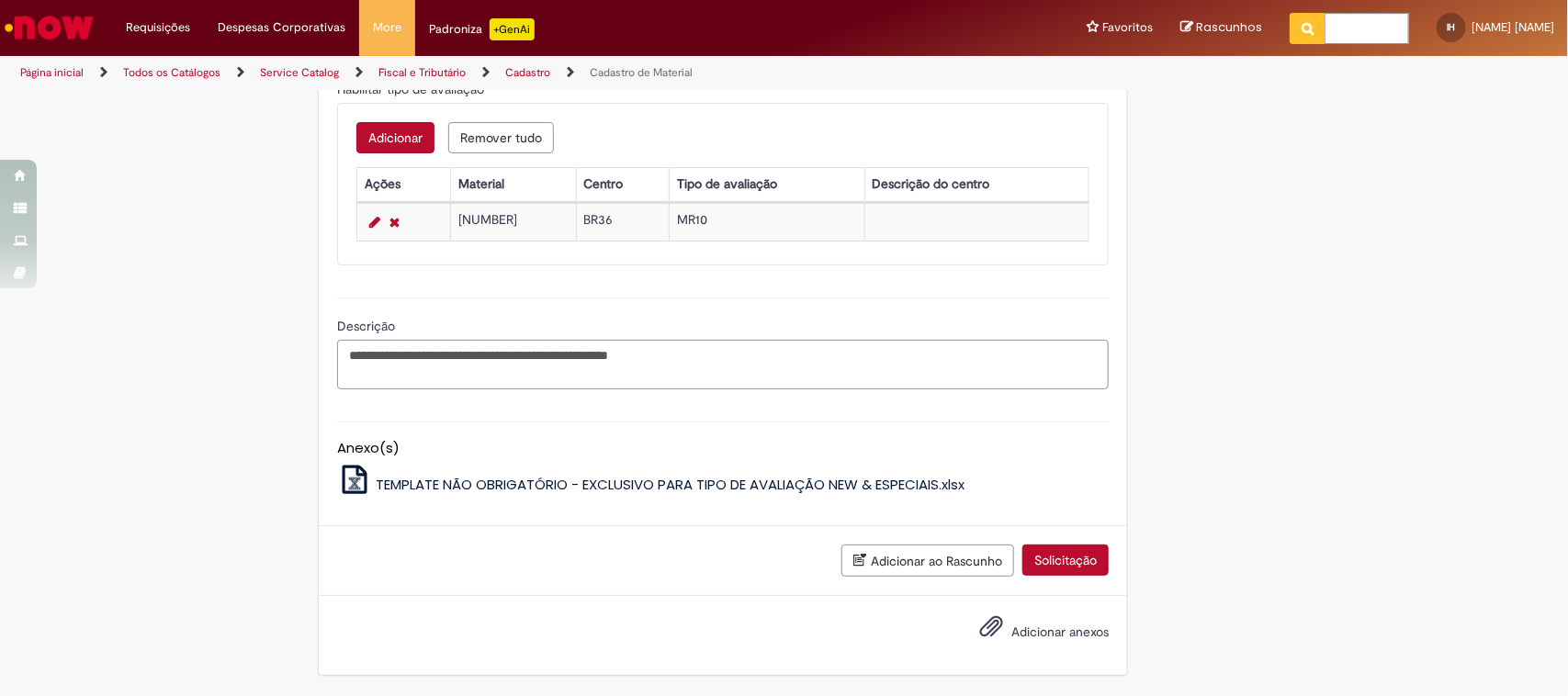 drag, startPoint x: 648, startPoint y: 361, endPoint x: 581, endPoint y: 363, distance: 67.02984 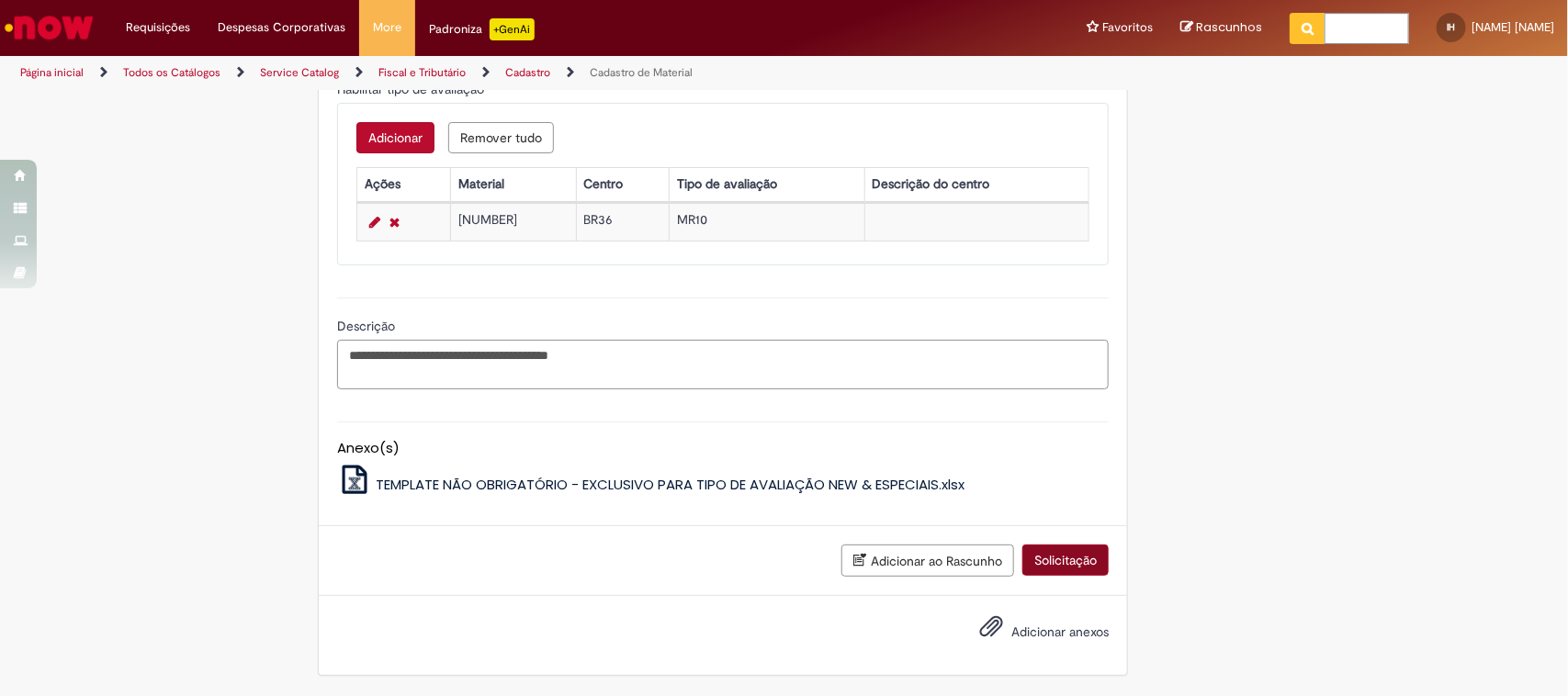 type on "**********" 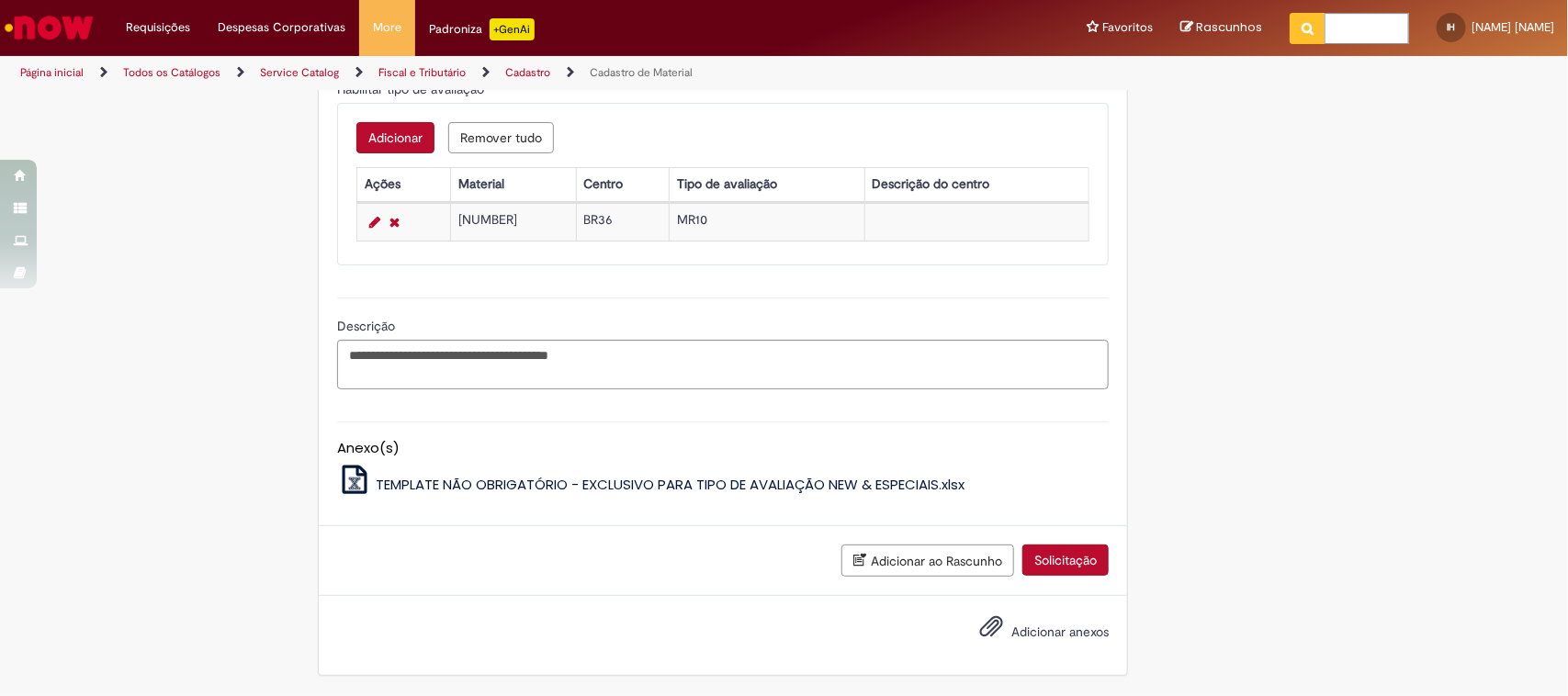 click on "Solicitação" at bounding box center [1066, 560] 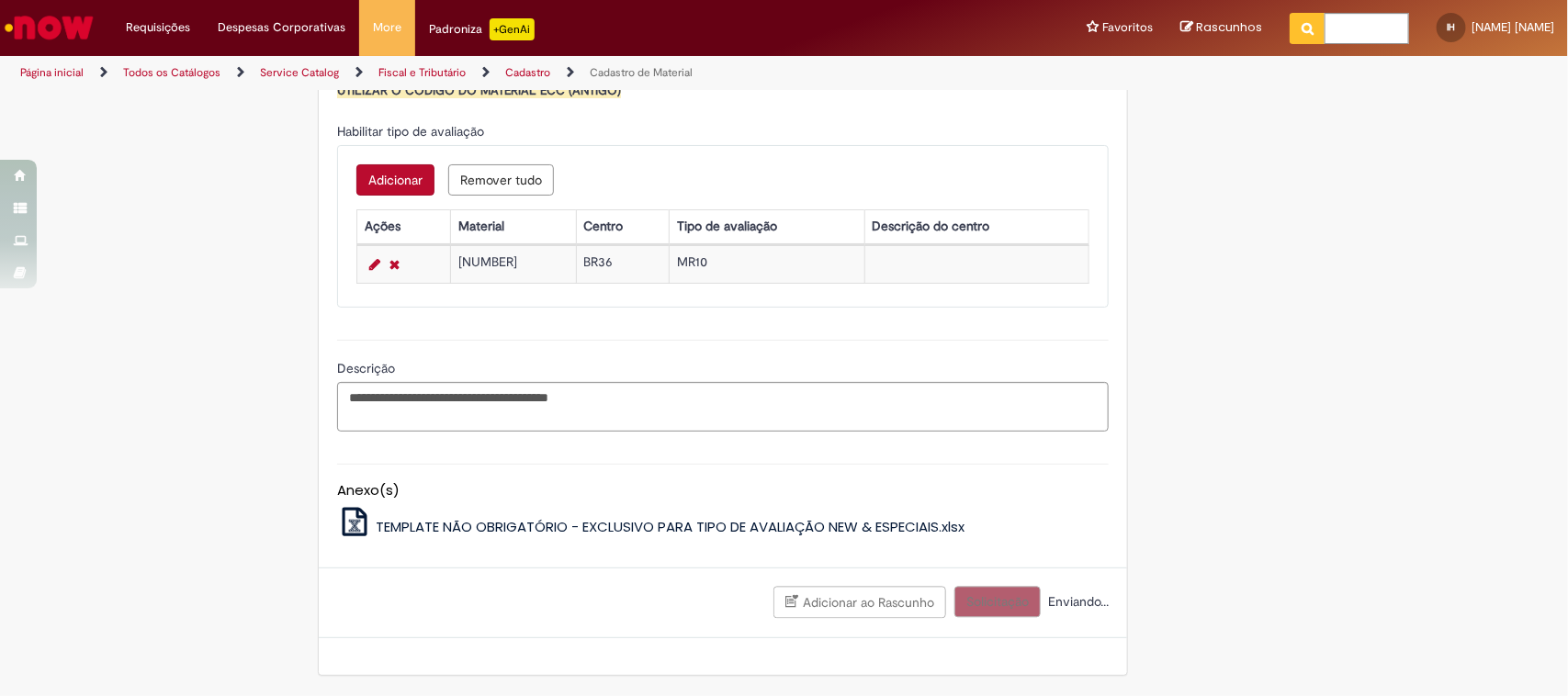 scroll, scrollTop: 1555, scrollLeft: 0, axis: vertical 